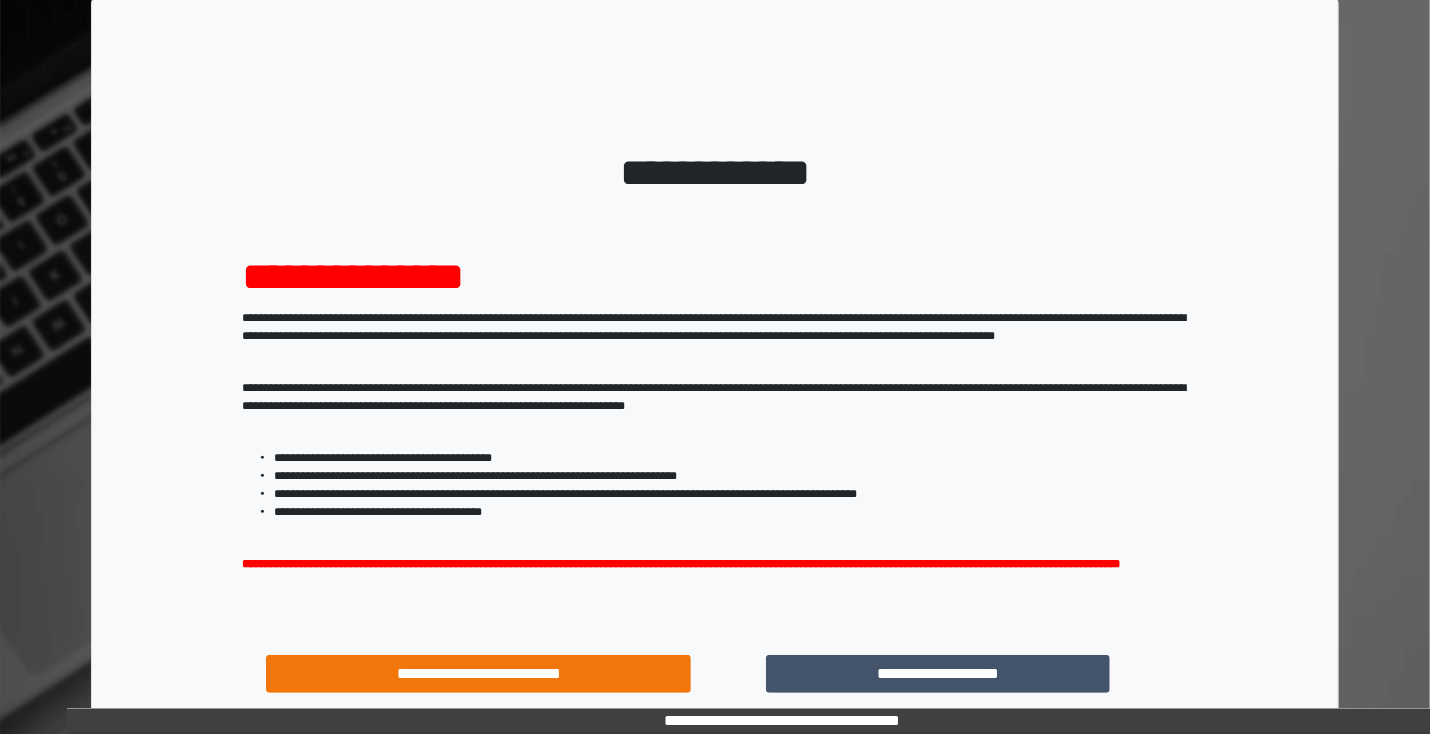 scroll, scrollTop: 95, scrollLeft: 0, axis: vertical 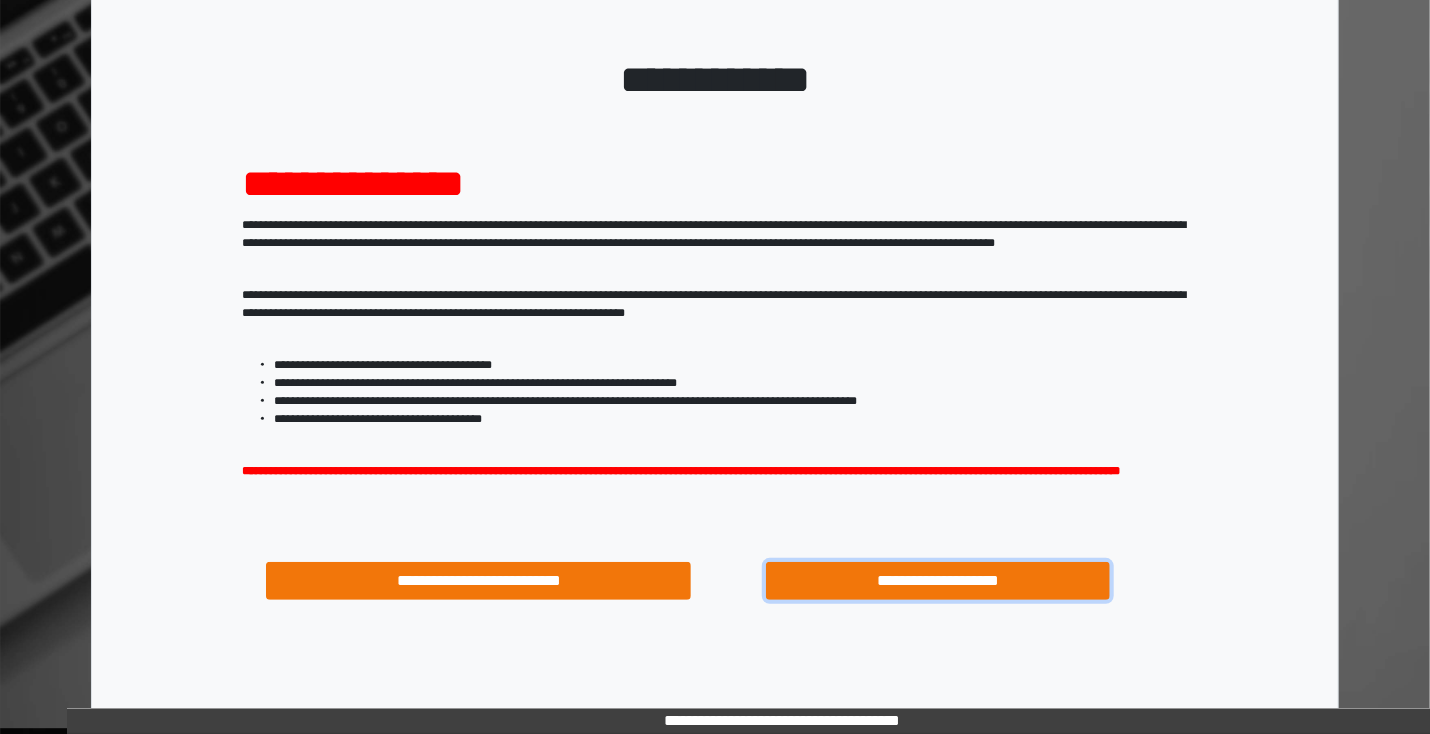 click on "**********" at bounding box center (938, 581) 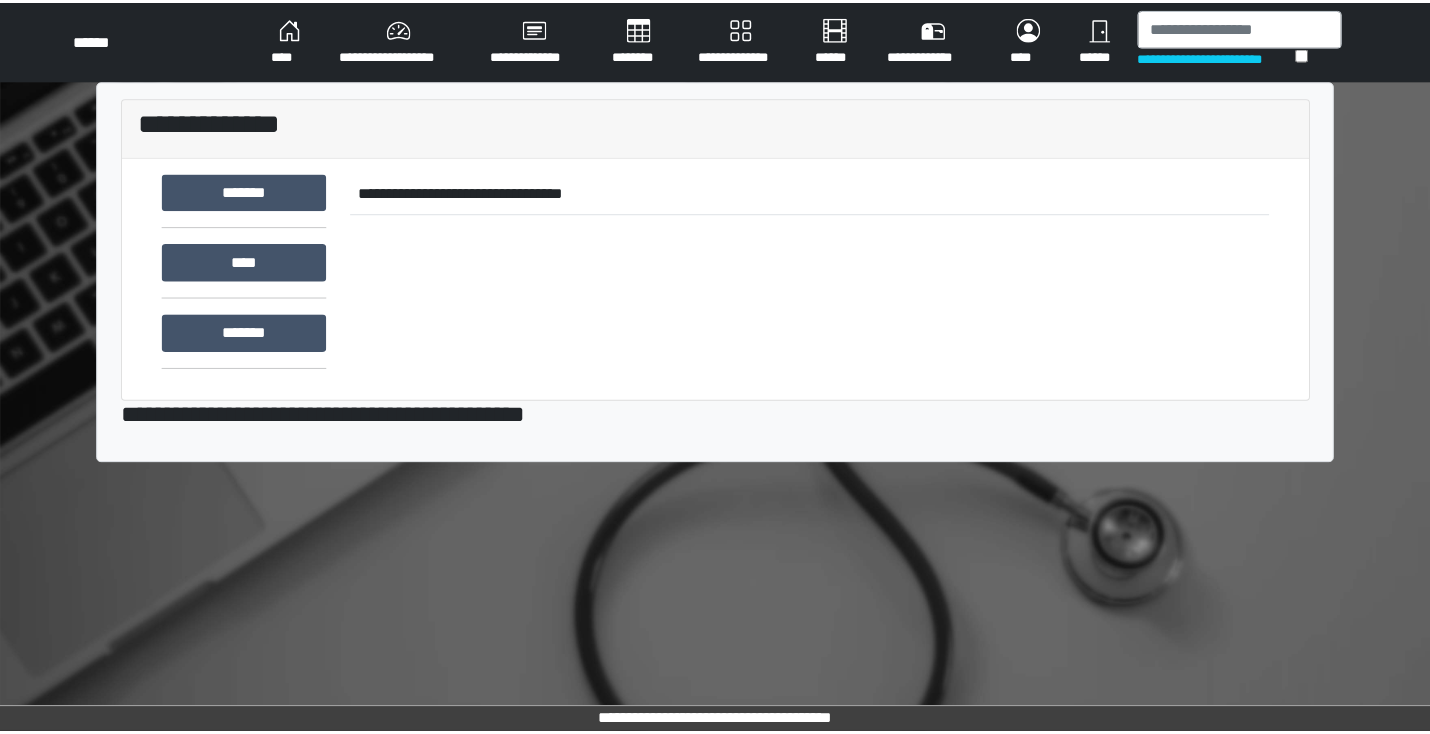 scroll, scrollTop: 0, scrollLeft: 0, axis: both 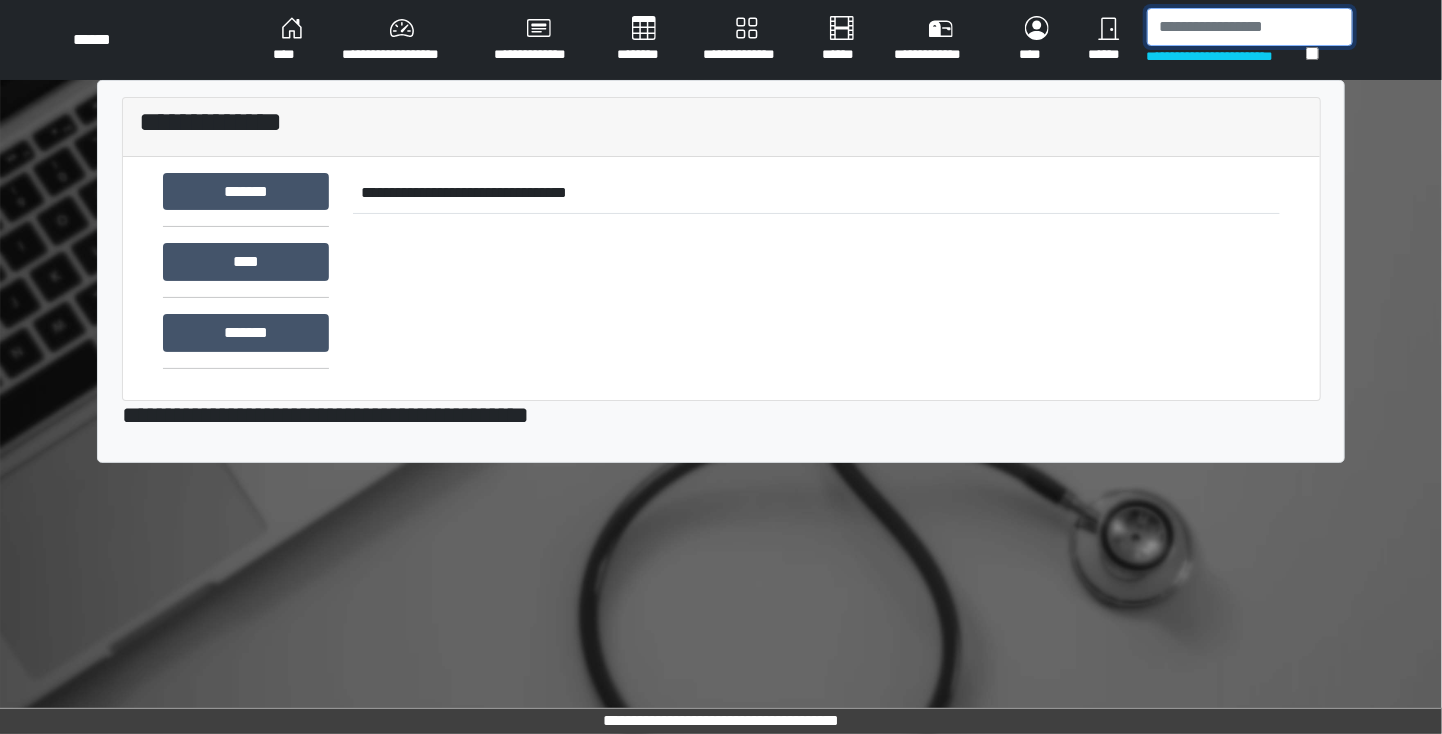click at bounding box center [1250, 27] 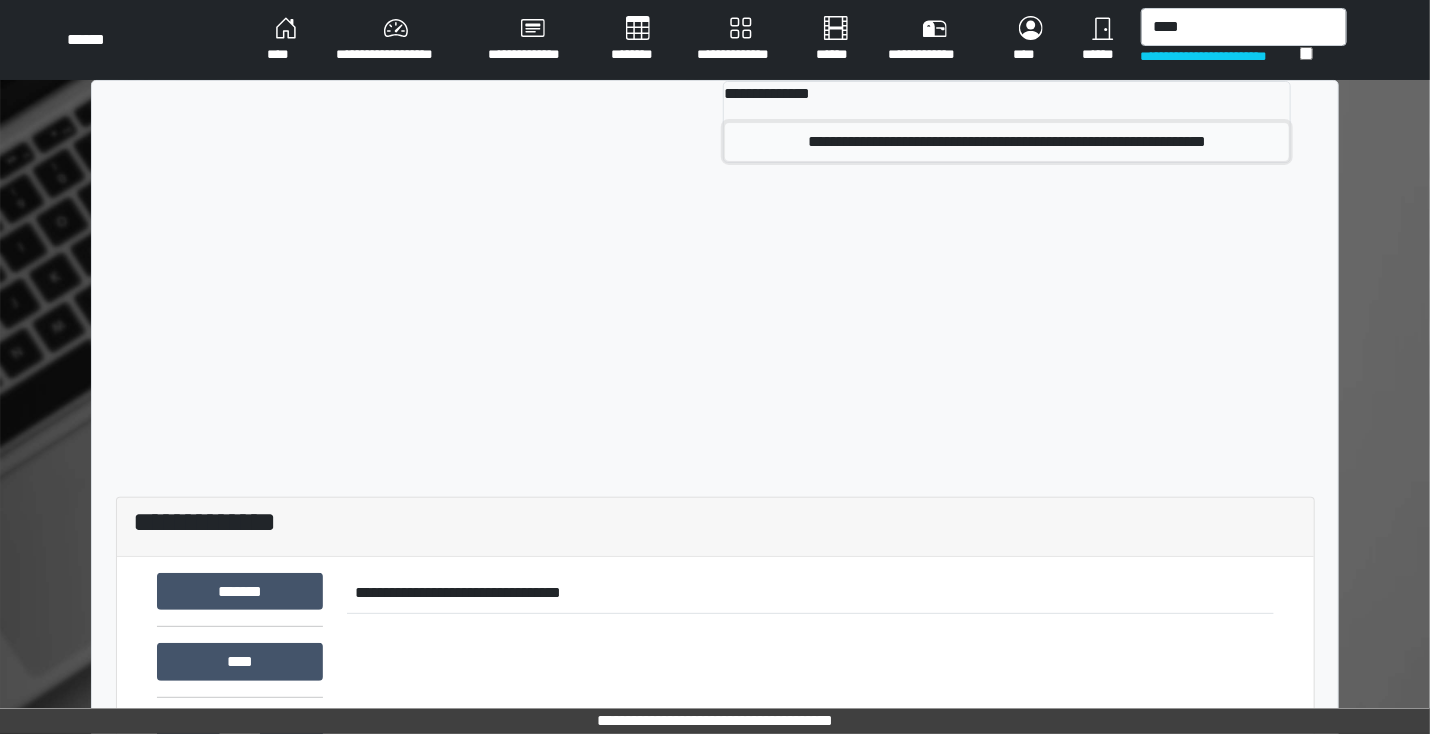 click on "**********" at bounding box center (1006, 142) 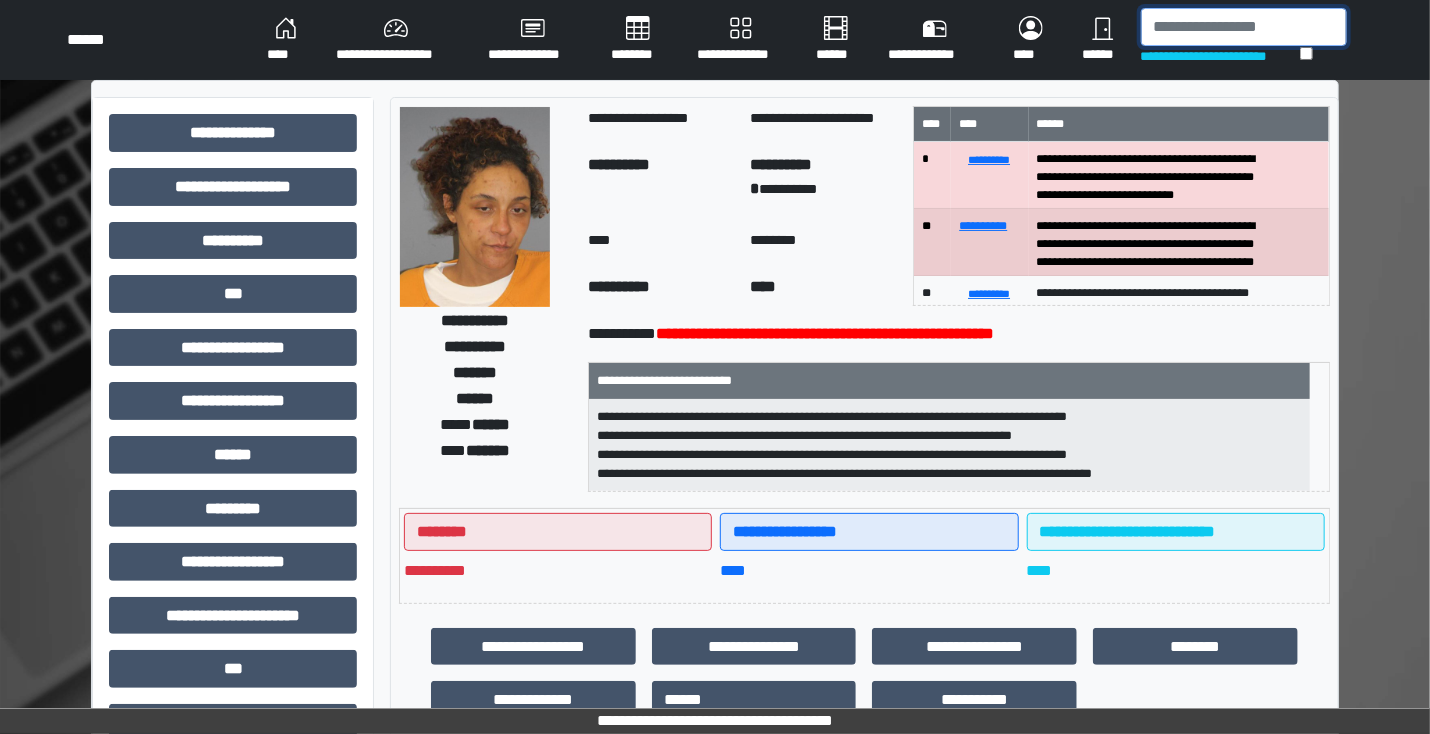 click at bounding box center (1244, 27) 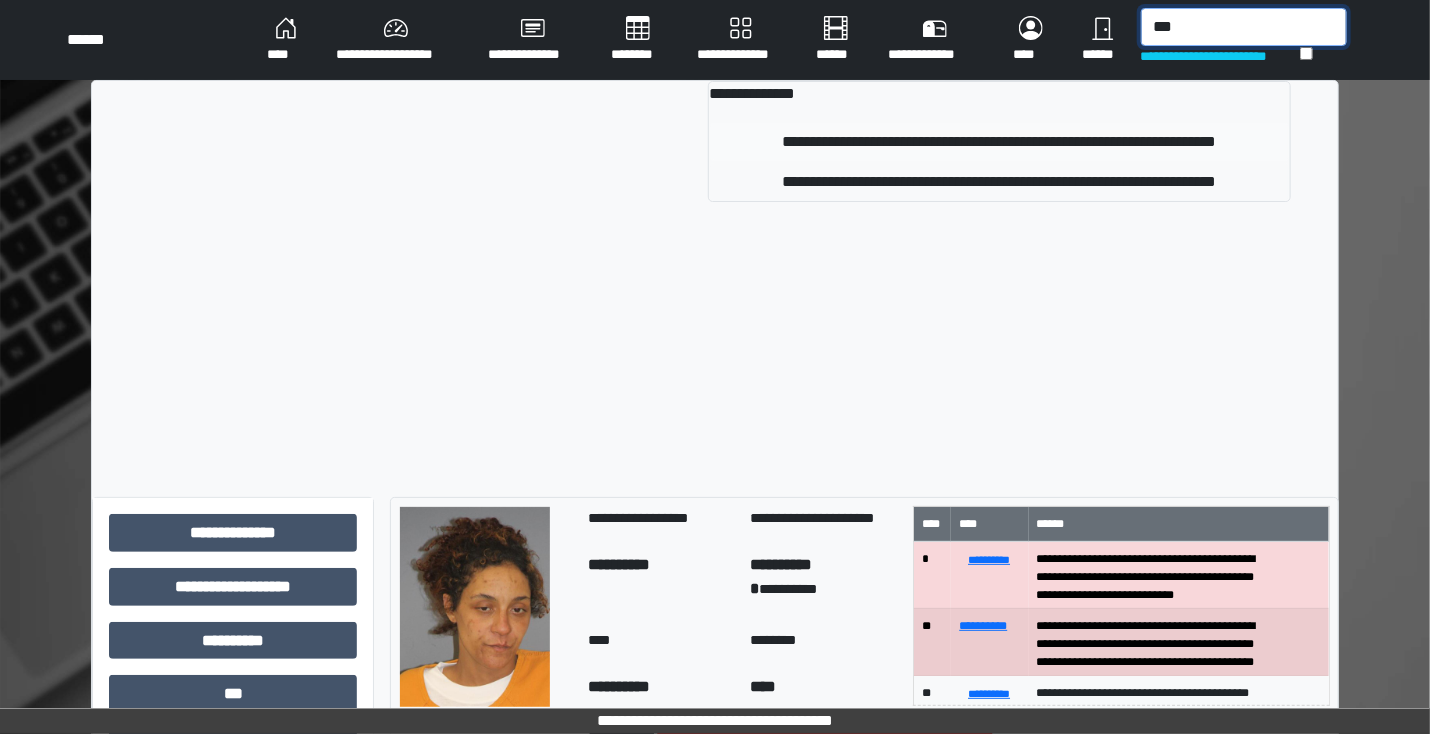 type on "***" 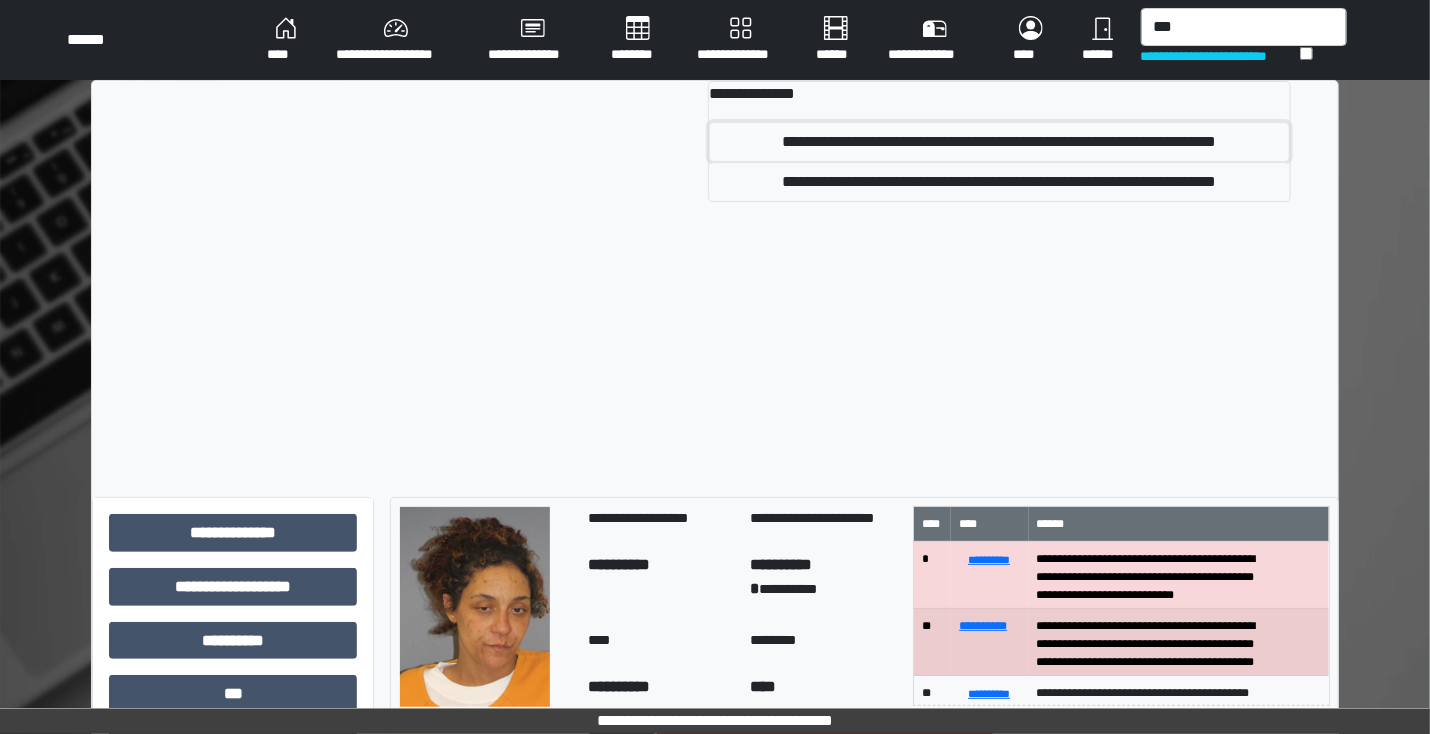 click on "**********" at bounding box center [999, 142] 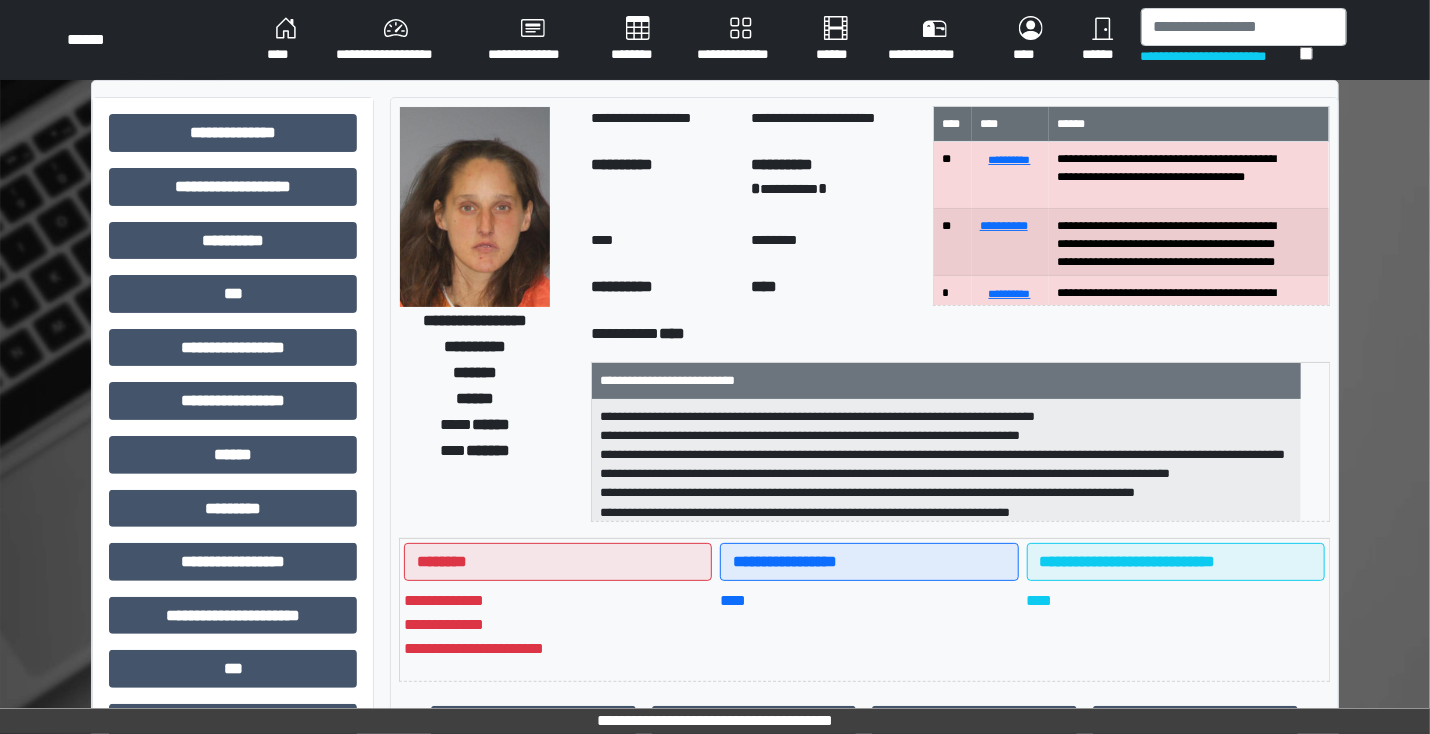 click on "**********" at bounding box center (285, 40) 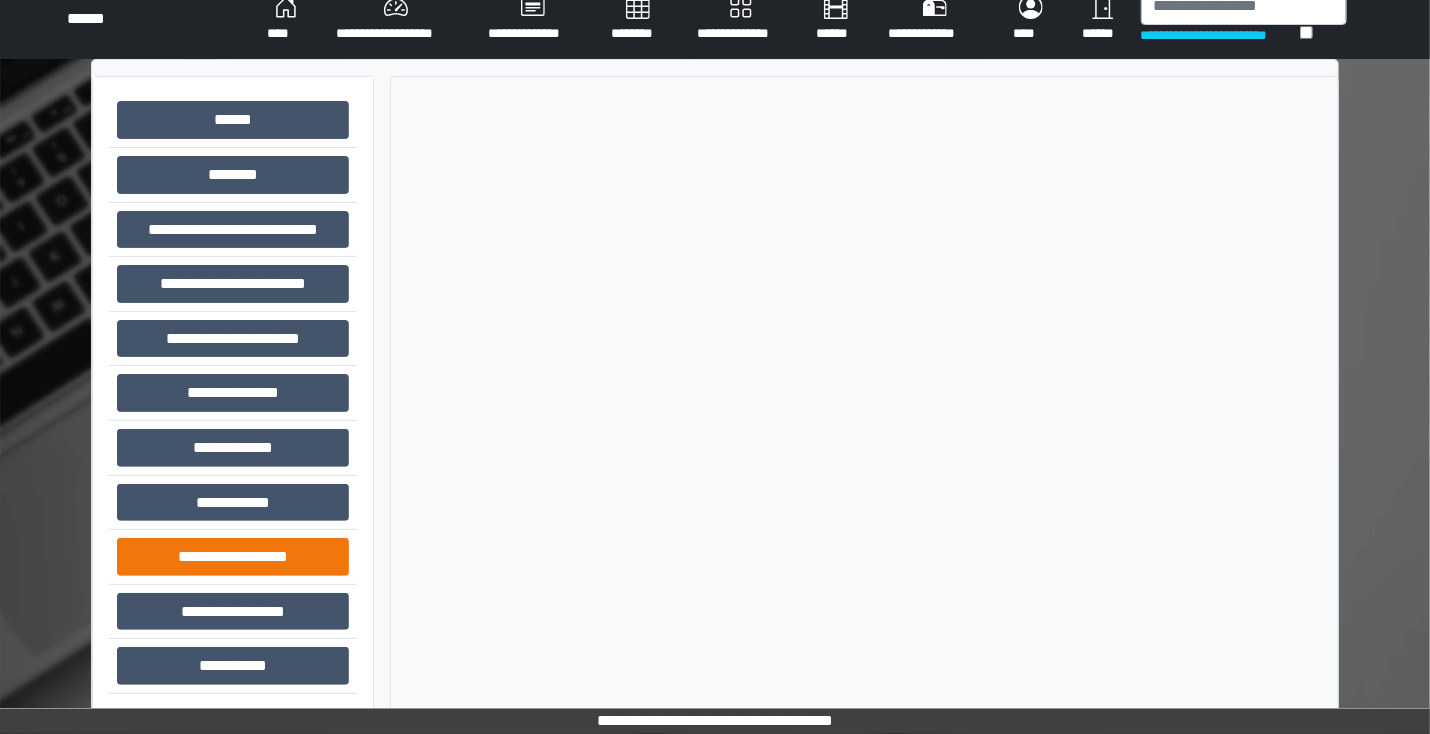 scroll, scrollTop: 28, scrollLeft: 0, axis: vertical 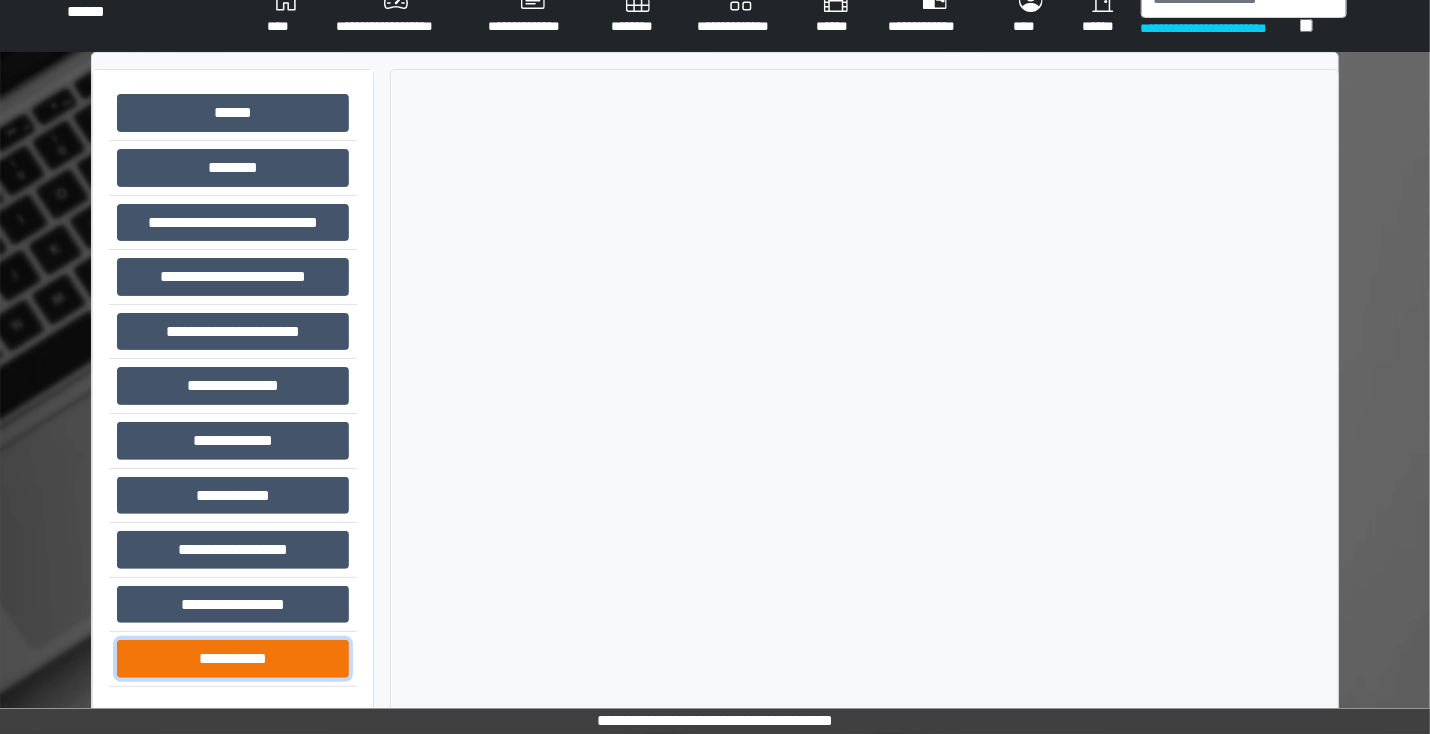 click on "**********" at bounding box center (233, 113) 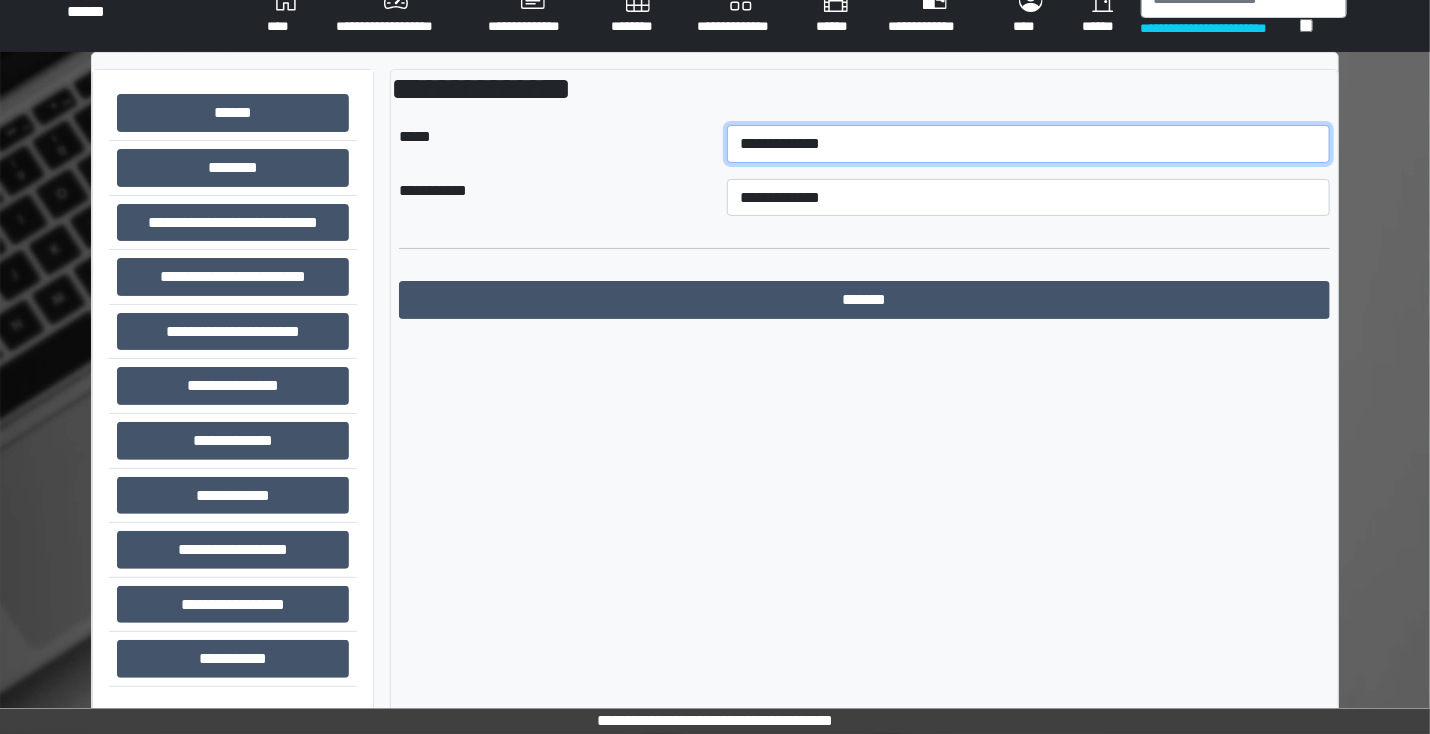 click on "**********" at bounding box center (1028, 144) 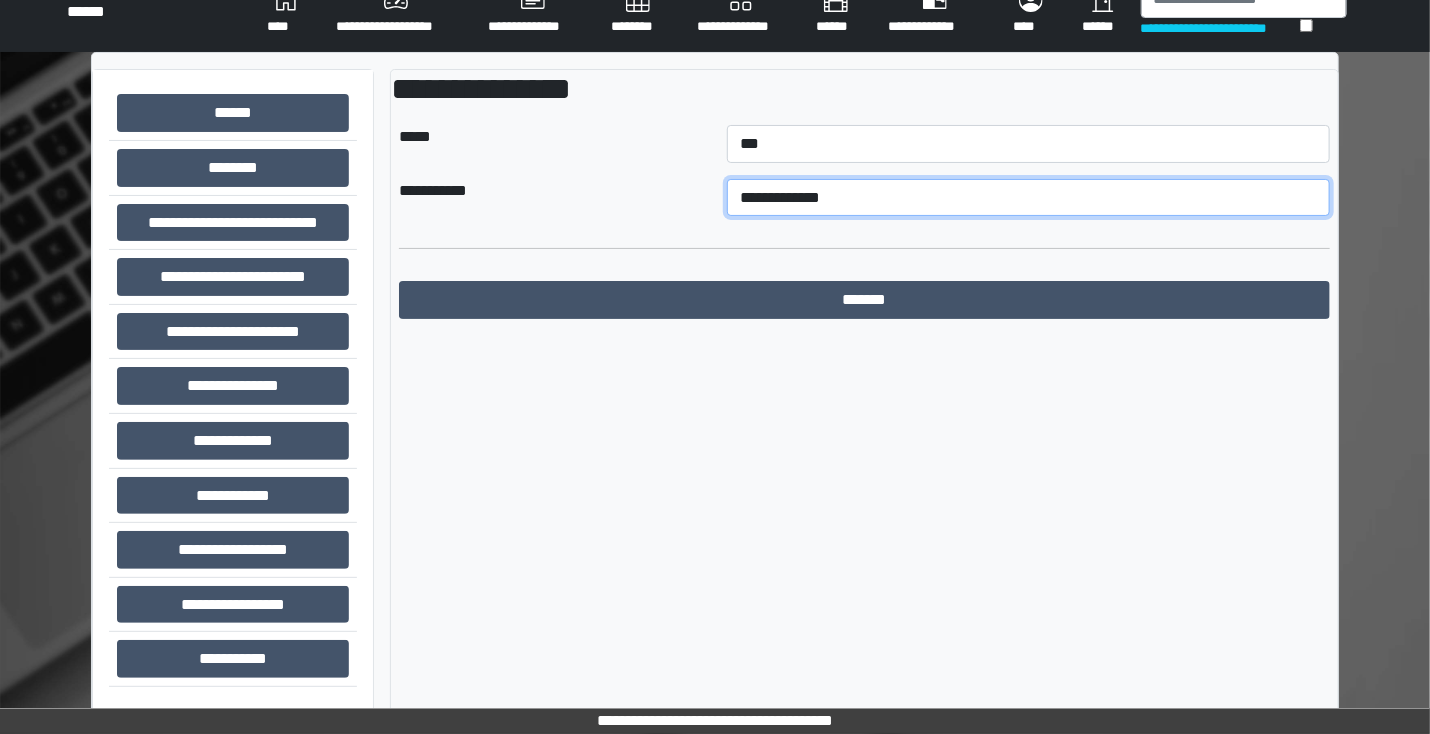 click on "**********" at bounding box center [1028, 198] 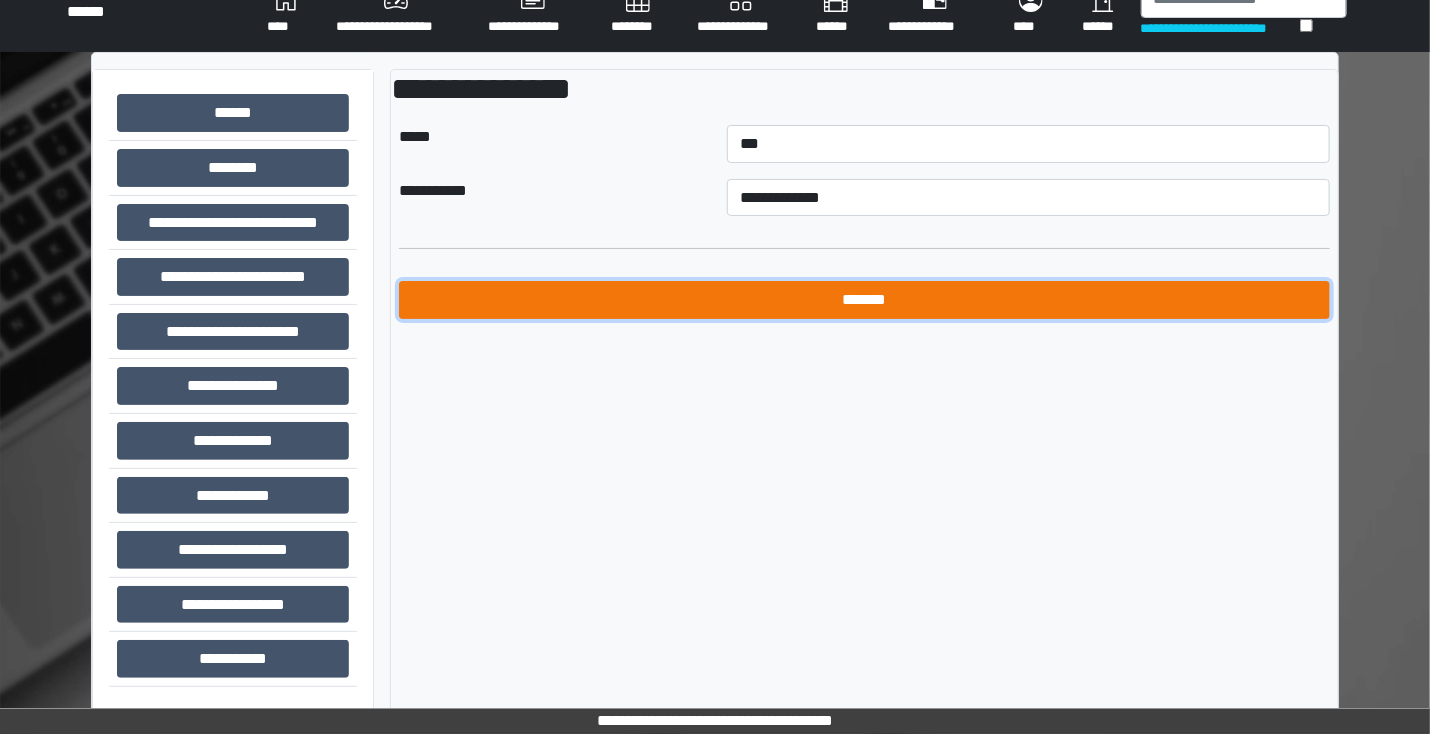 click on "*******" at bounding box center [864, 300] 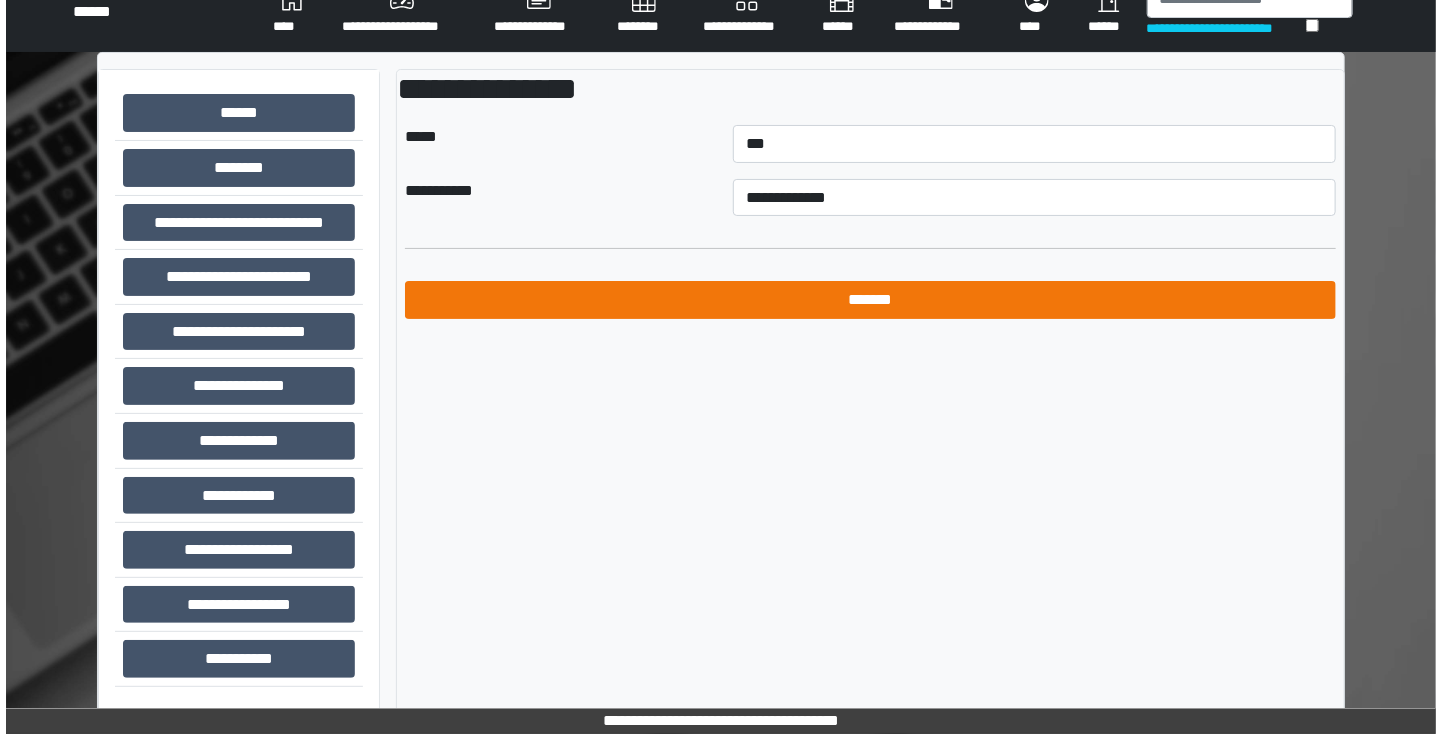 scroll, scrollTop: 0, scrollLeft: 0, axis: both 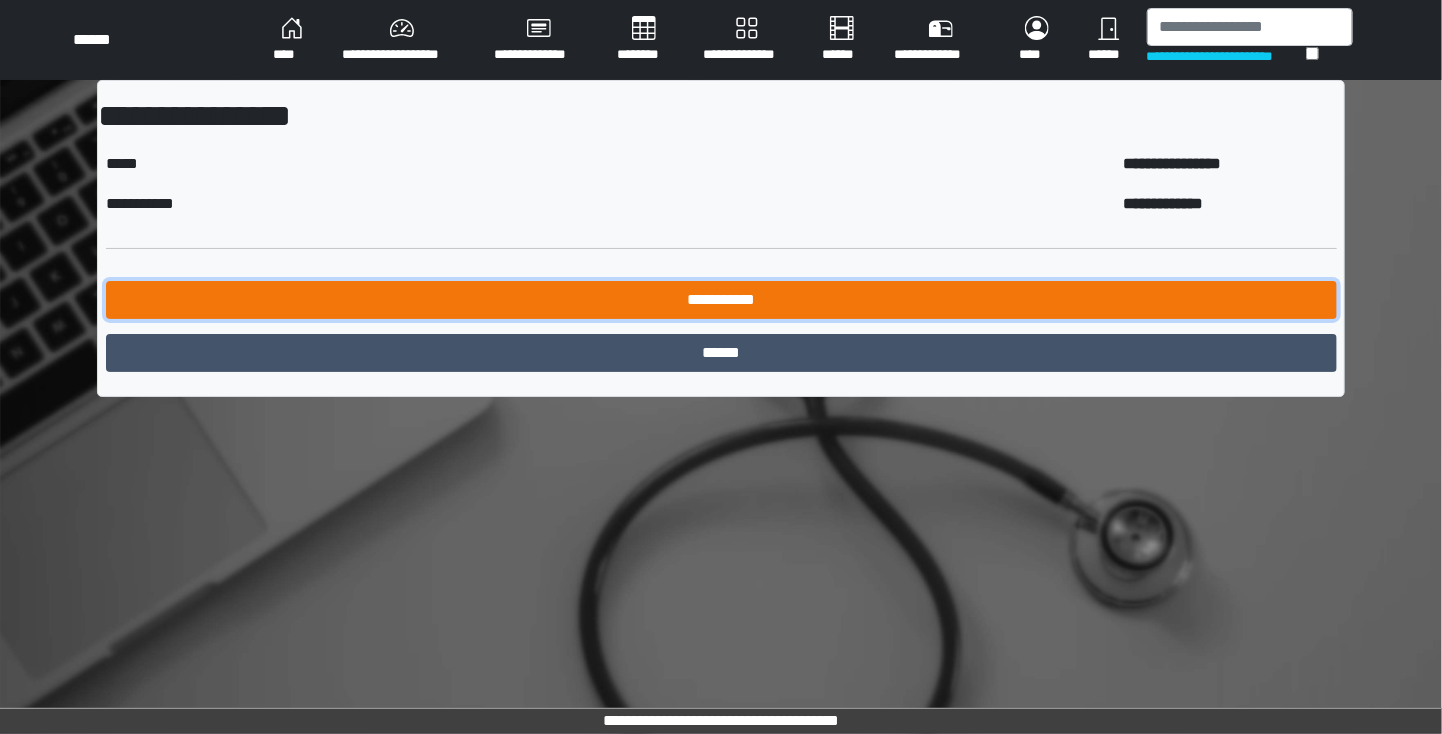 click on "**********" at bounding box center (721, 300) 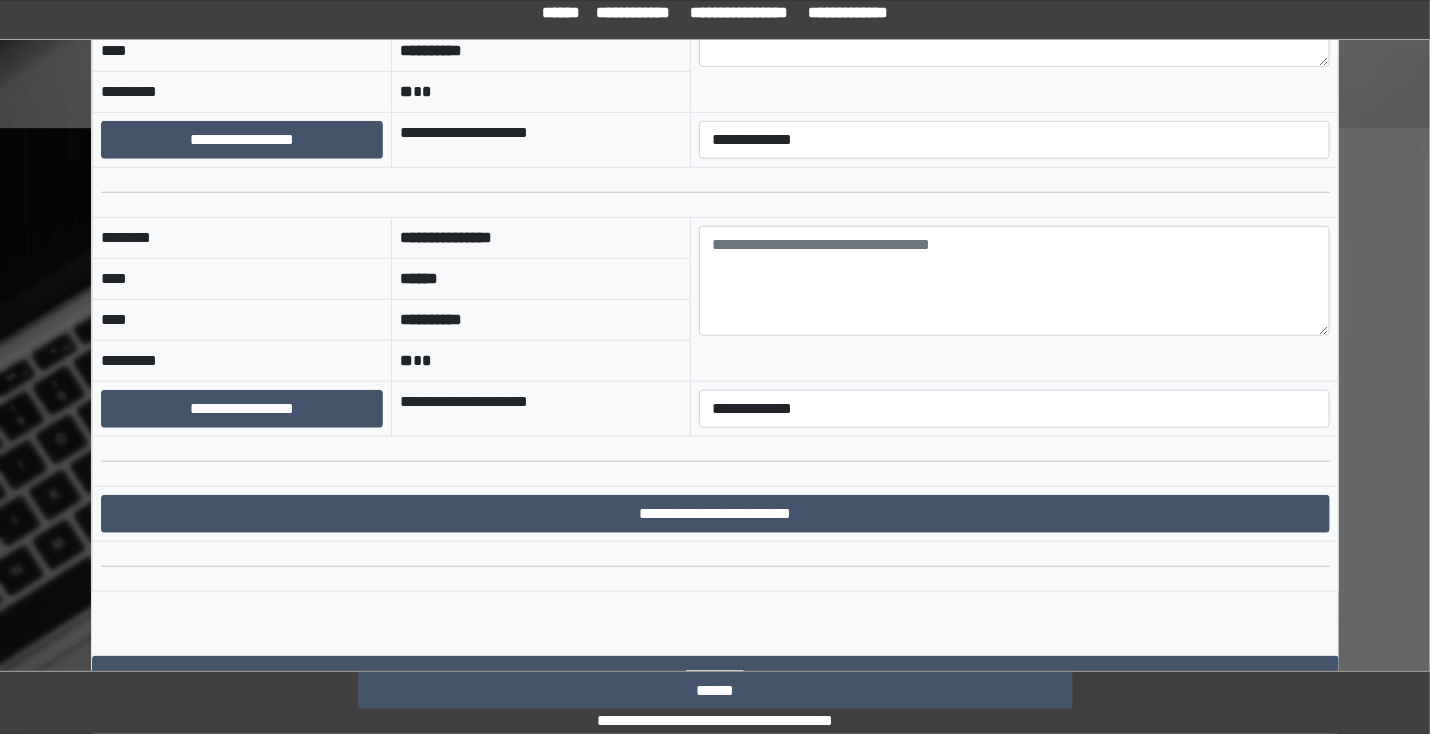 scroll, scrollTop: 760, scrollLeft: 0, axis: vertical 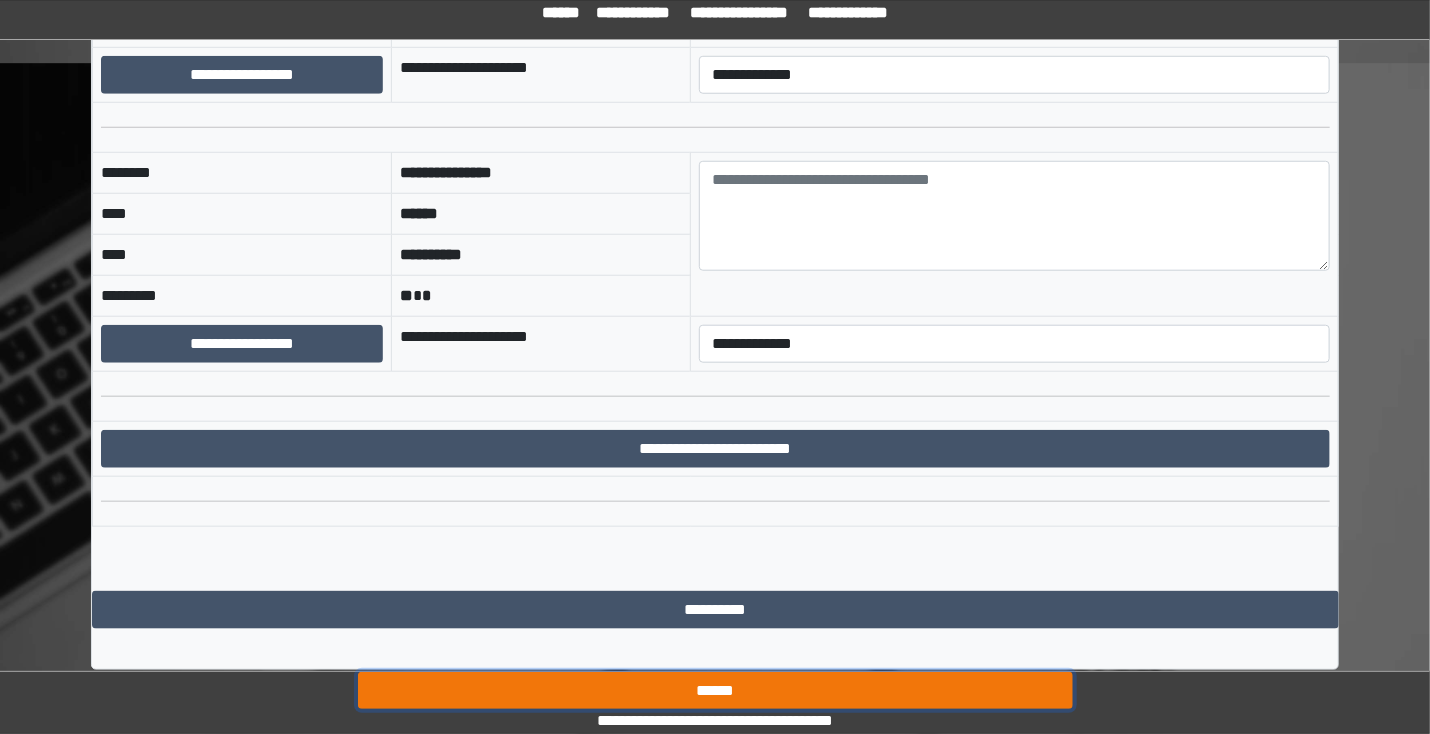 click on "******" at bounding box center (715, 691) 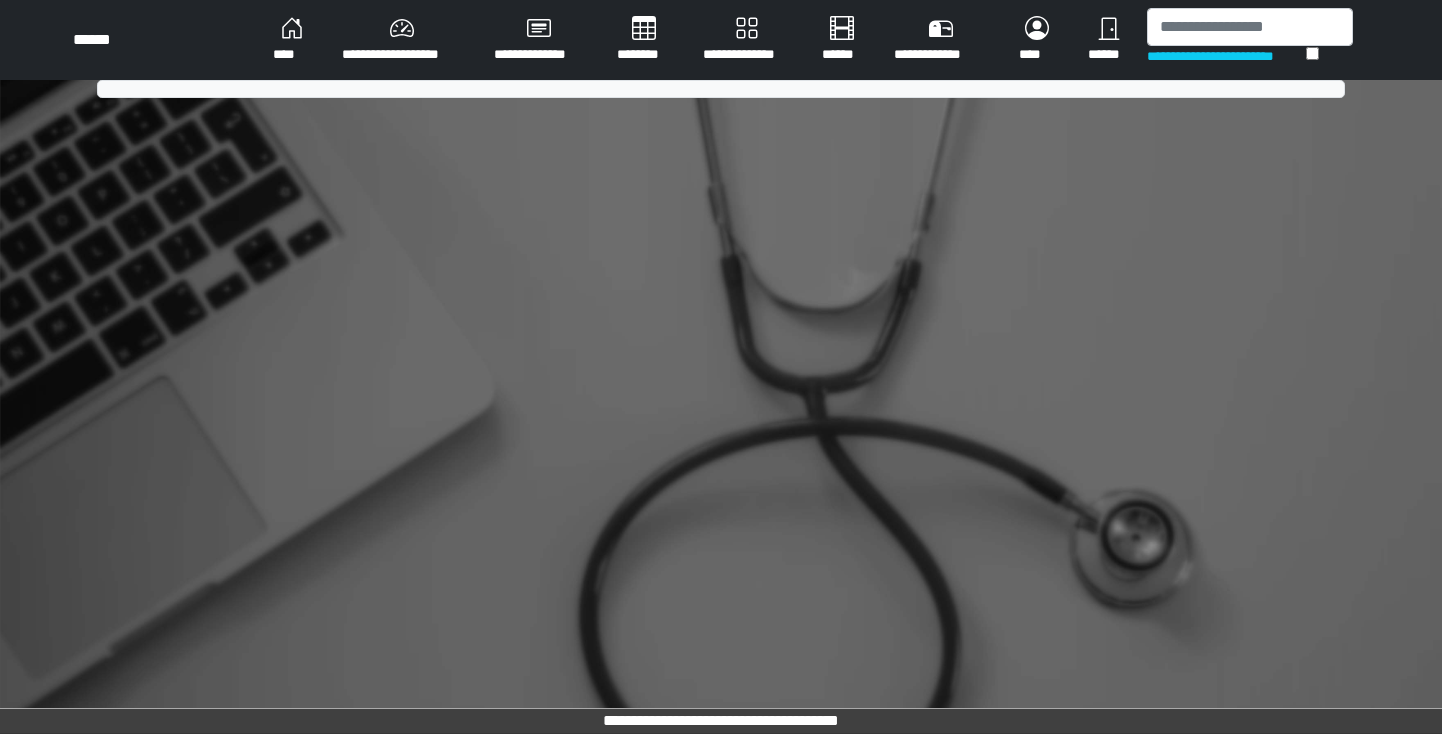 scroll, scrollTop: 0, scrollLeft: 0, axis: both 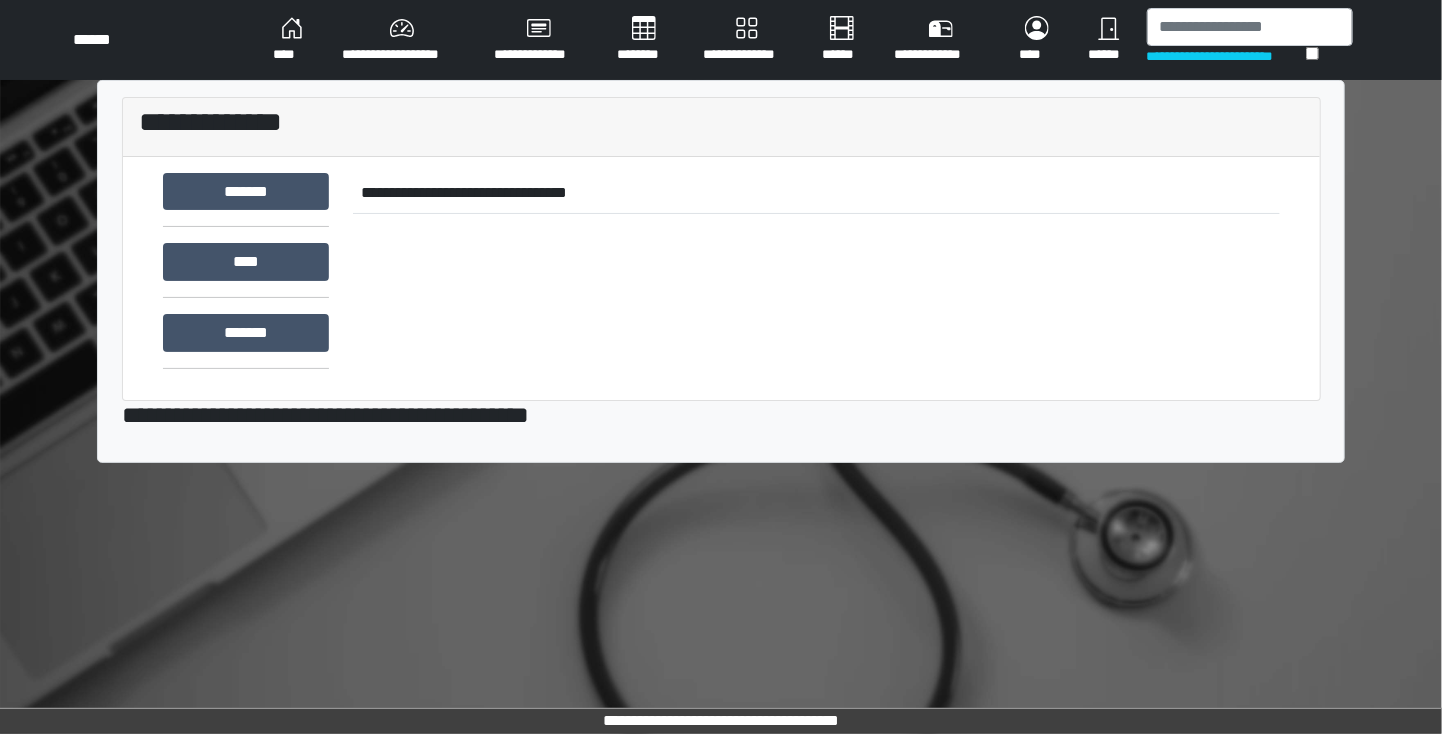 click on "****" at bounding box center [291, 40] 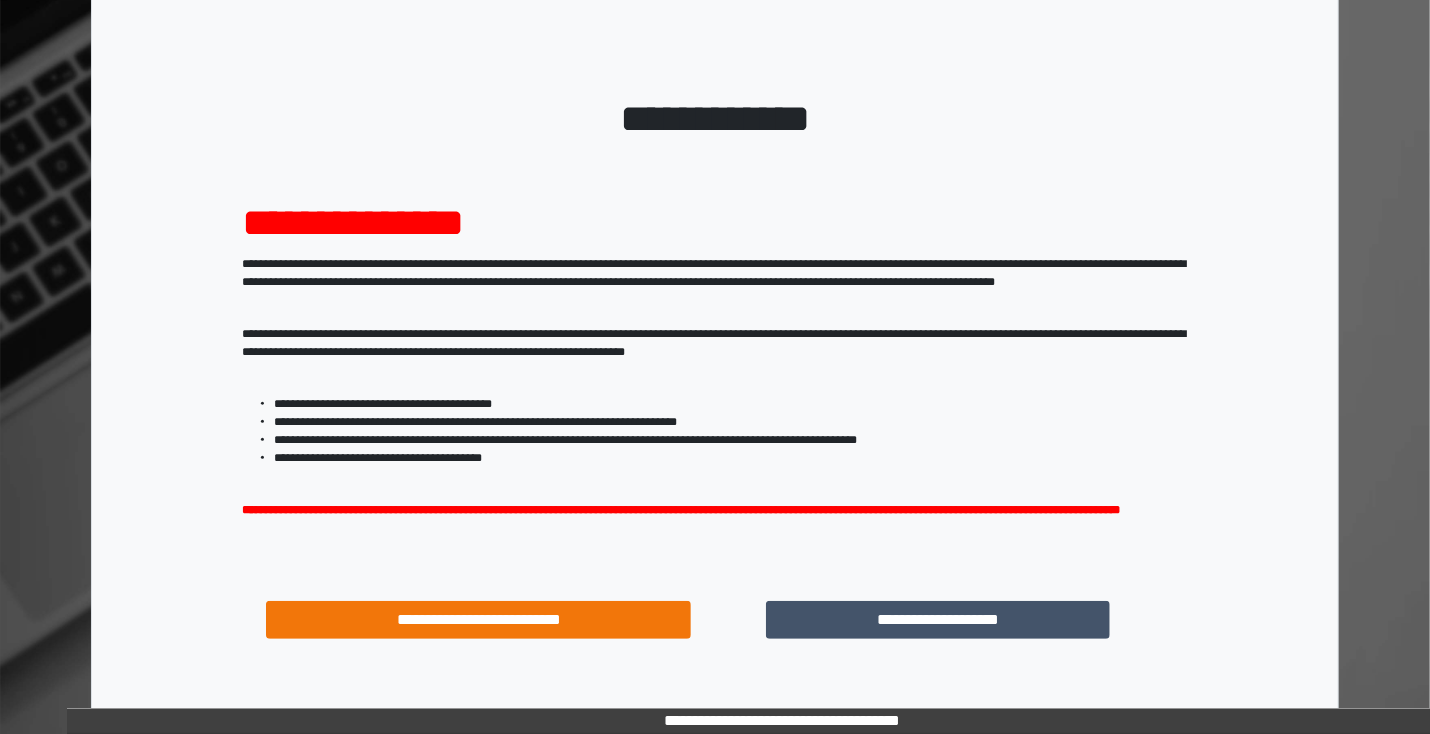 scroll, scrollTop: 80, scrollLeft: 0, axis: vertical 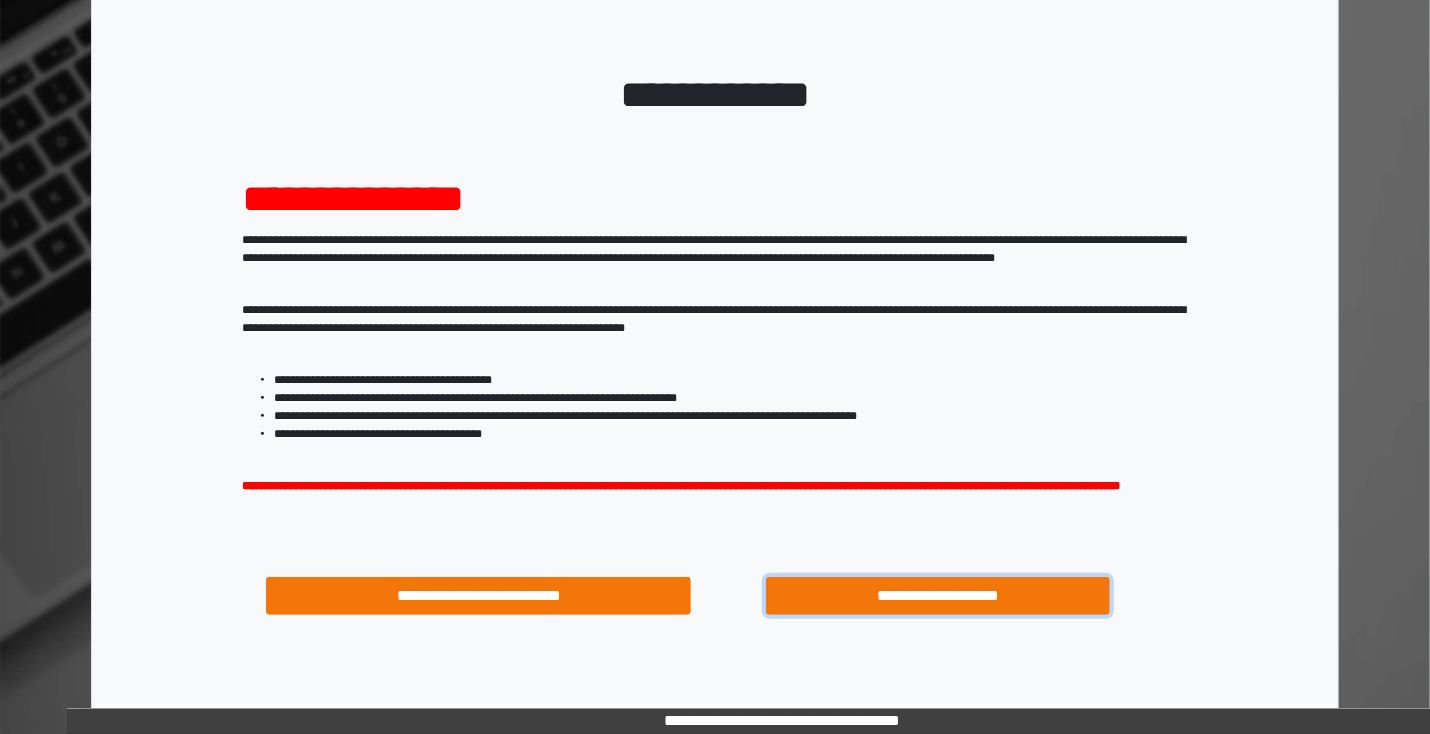 click on "**********" at bounding box center (938, 596) 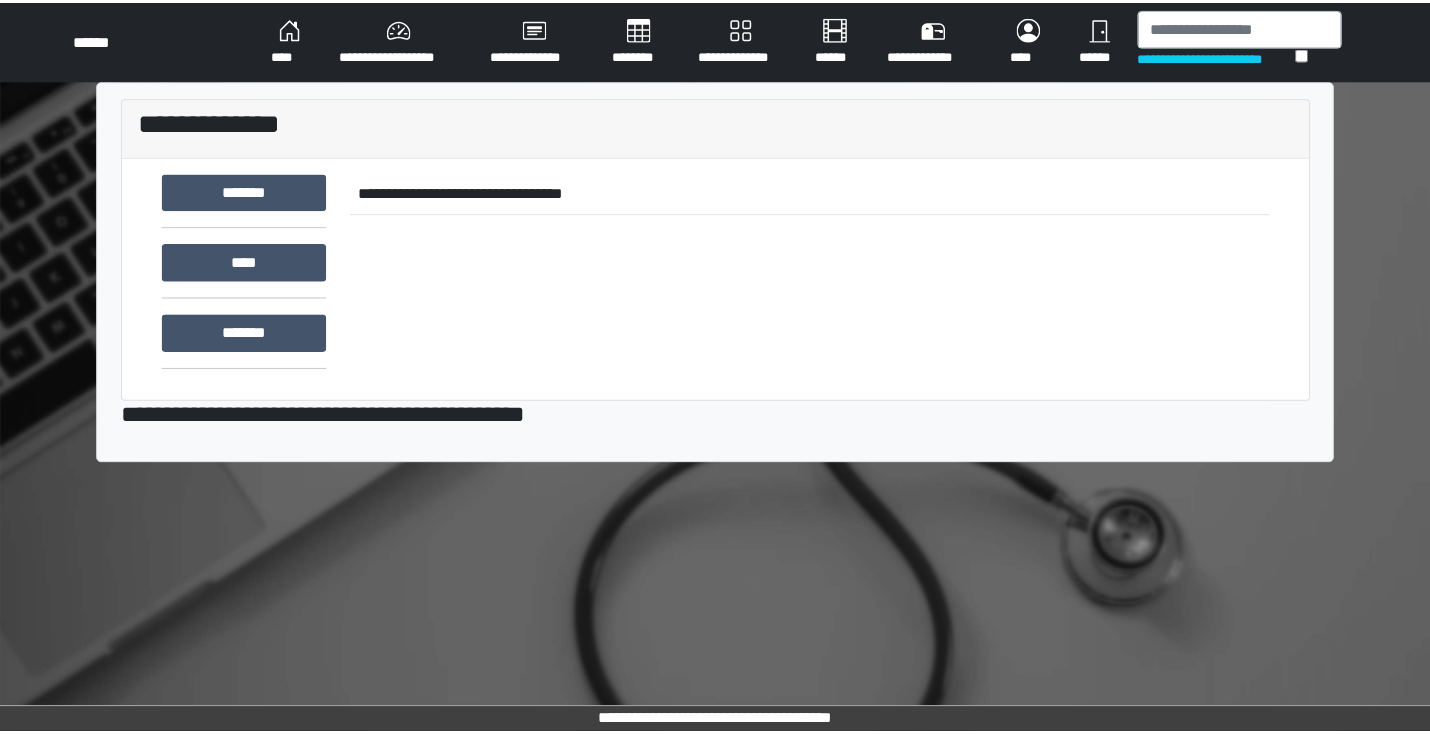 scroll, scrollTop: 0, scrollLeft: 0, axis: both 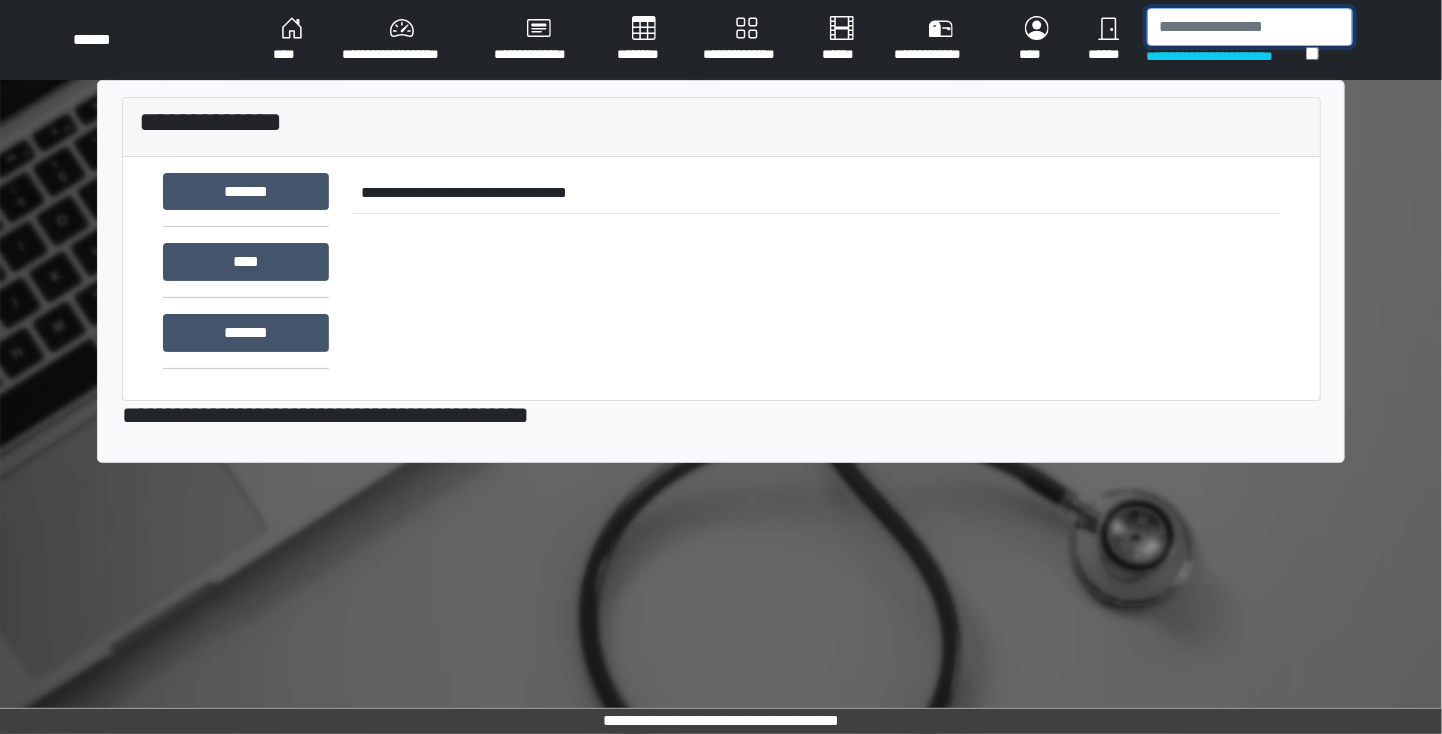 click at bounding box center [1250, 27] 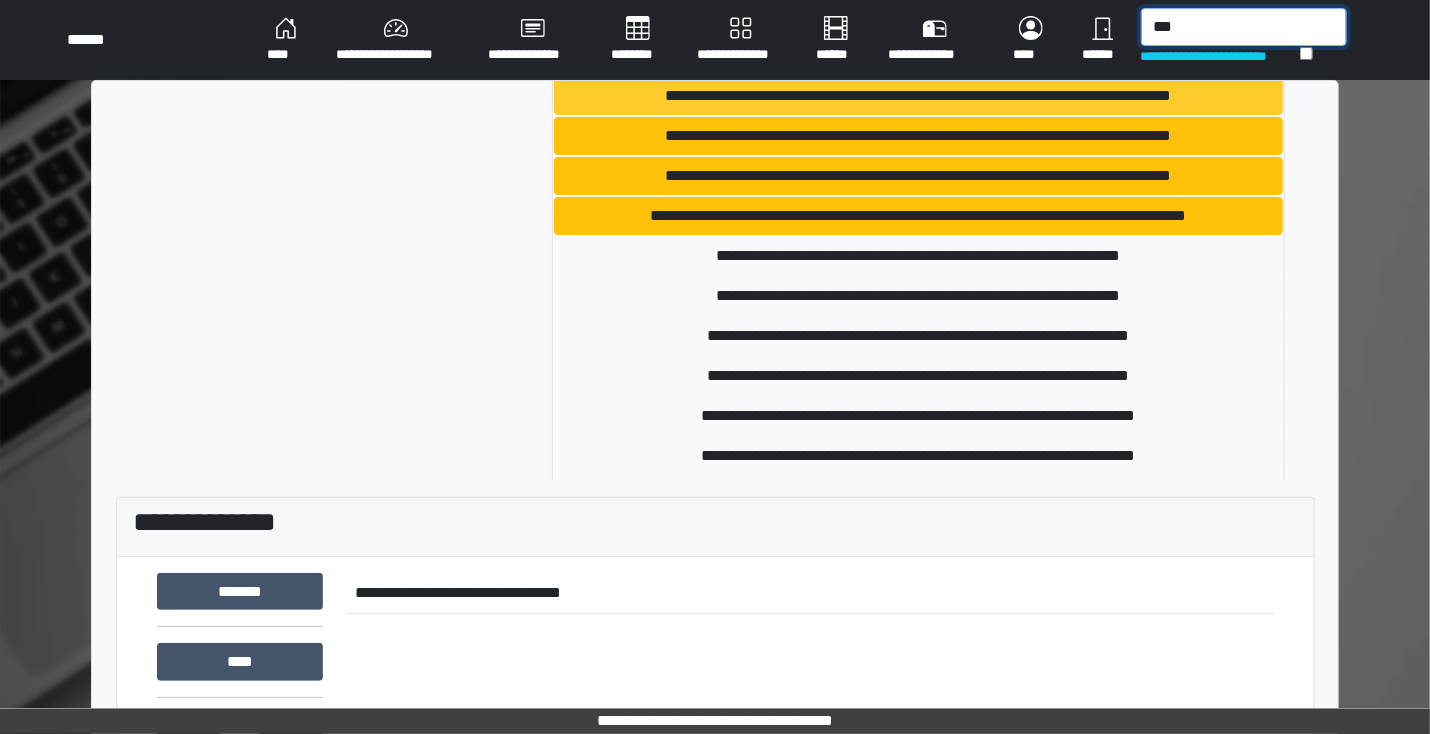 scroll, scrollTop: 0, scrollLeft: 0, axis: both 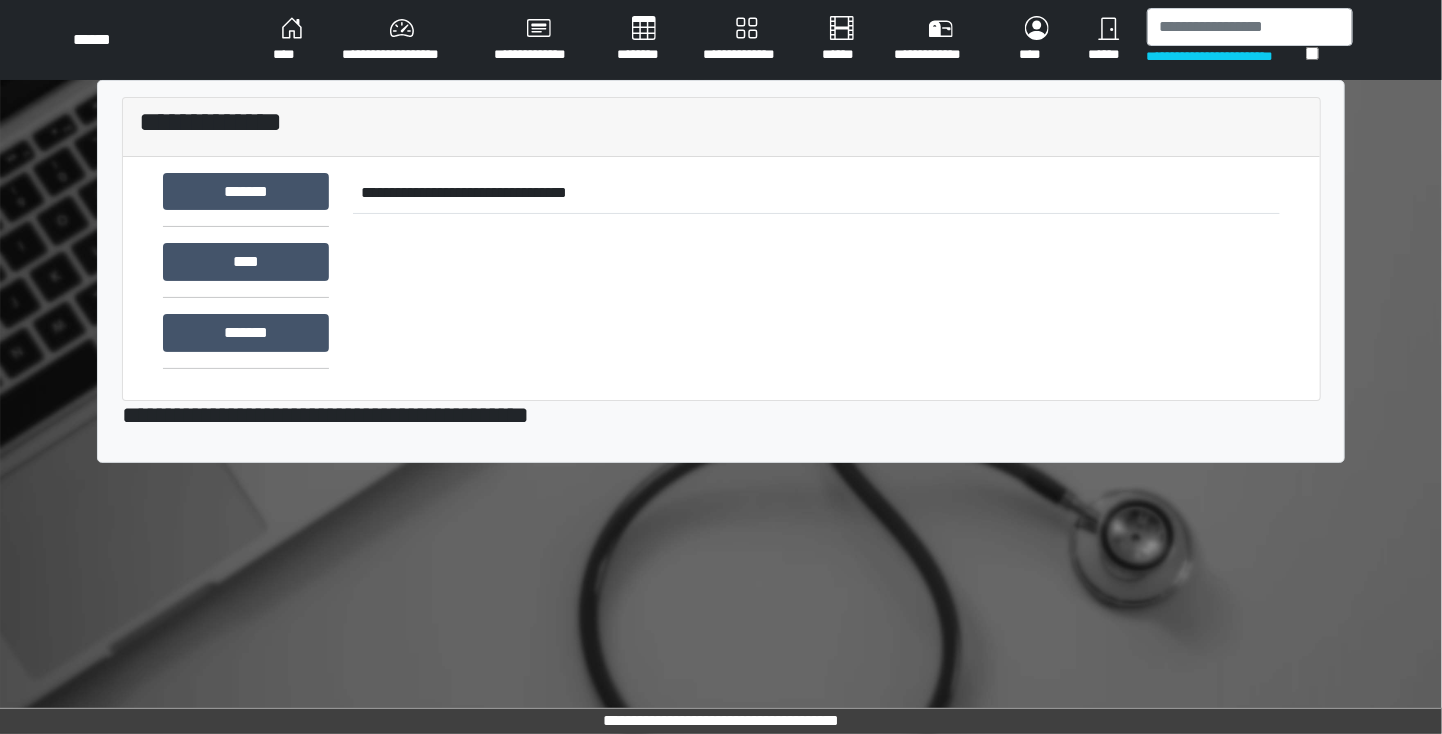 click on "**********" at bounding box center [291, 40] 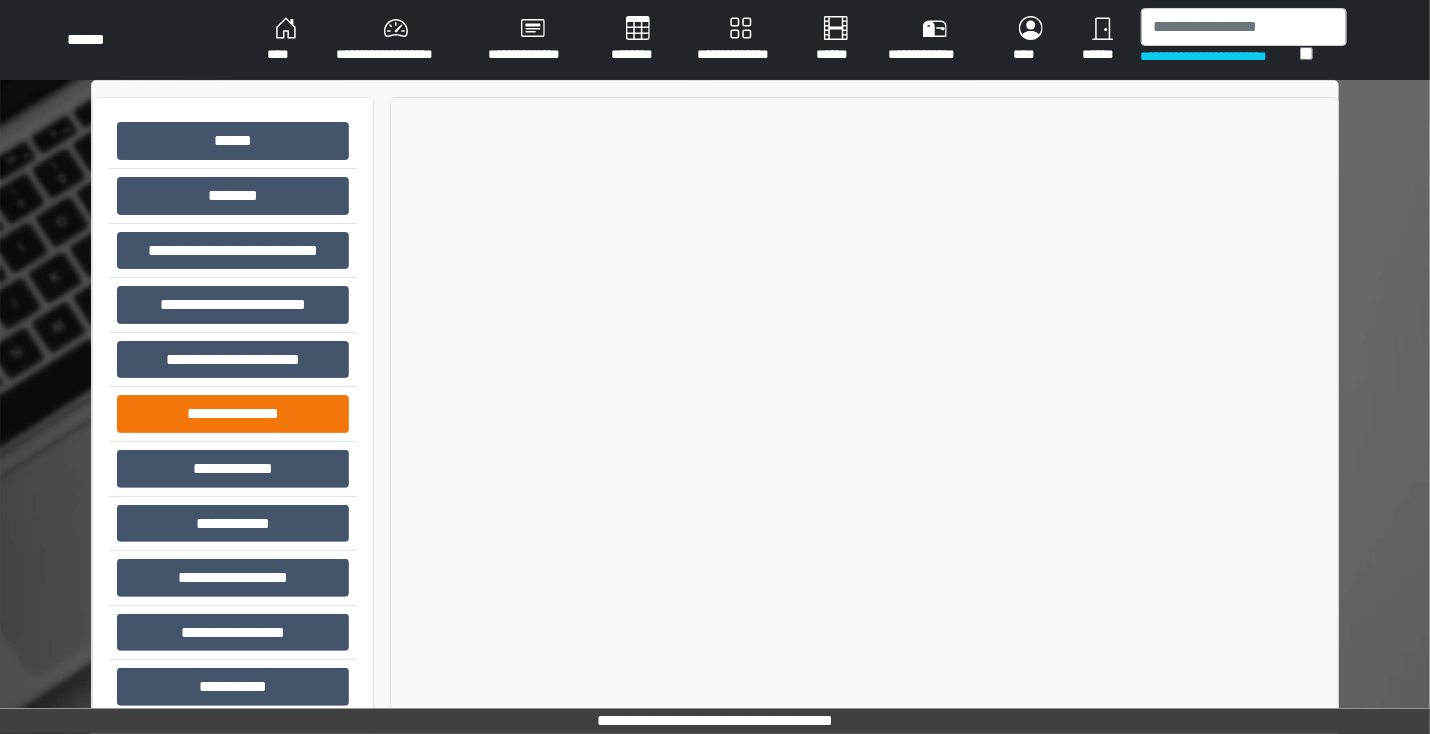 scroll, scrollTop: 28, scrollLeft: 0, axis: vertical 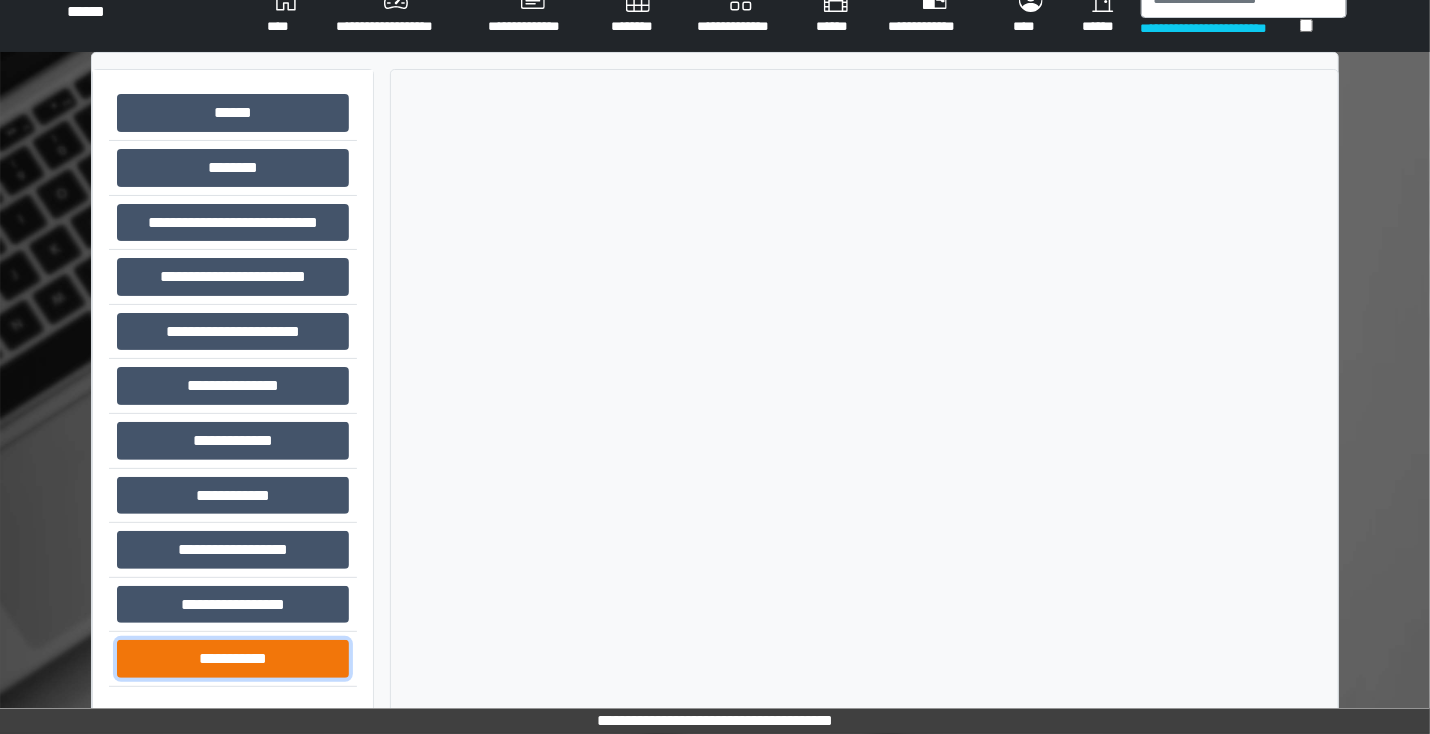 click on "**********" at bounding box center (233, 113) 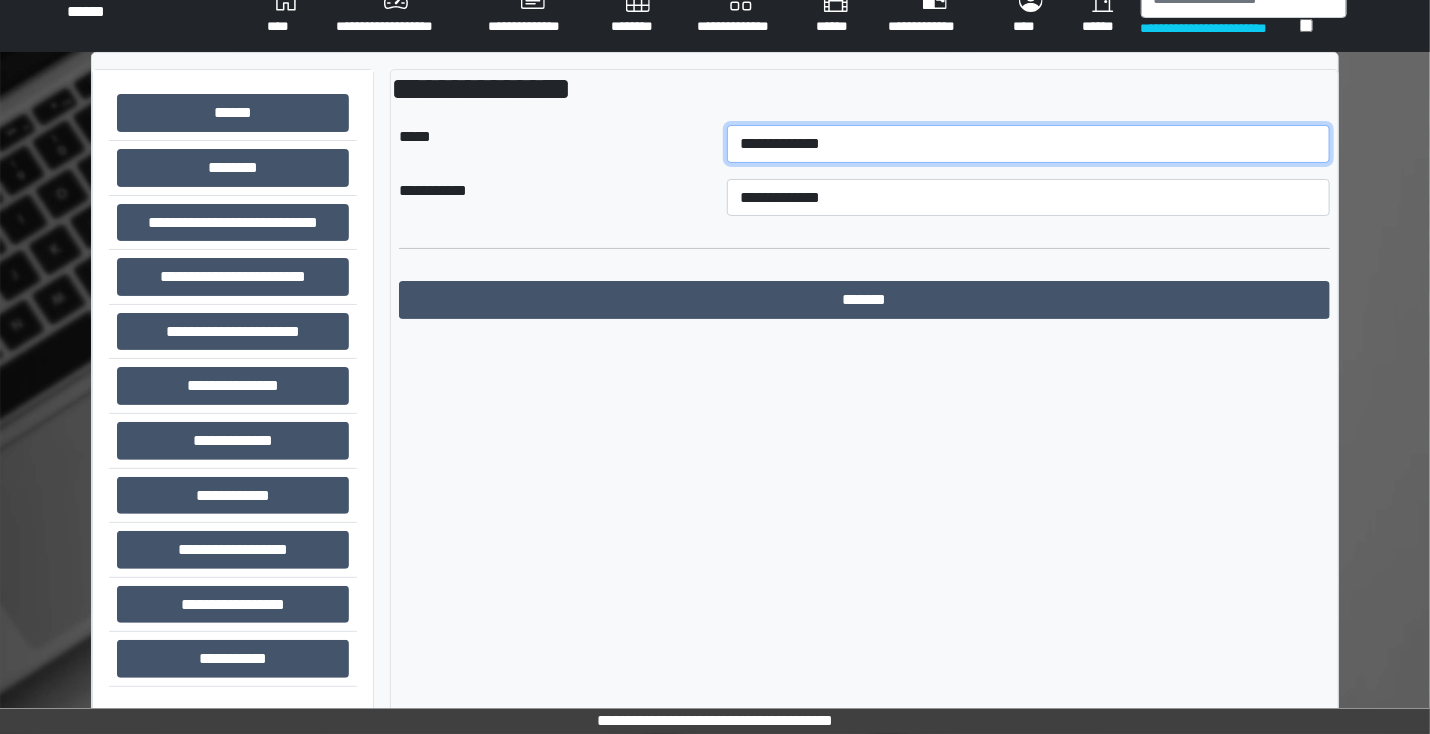click on "**********" at bounding box center (1028, 144) 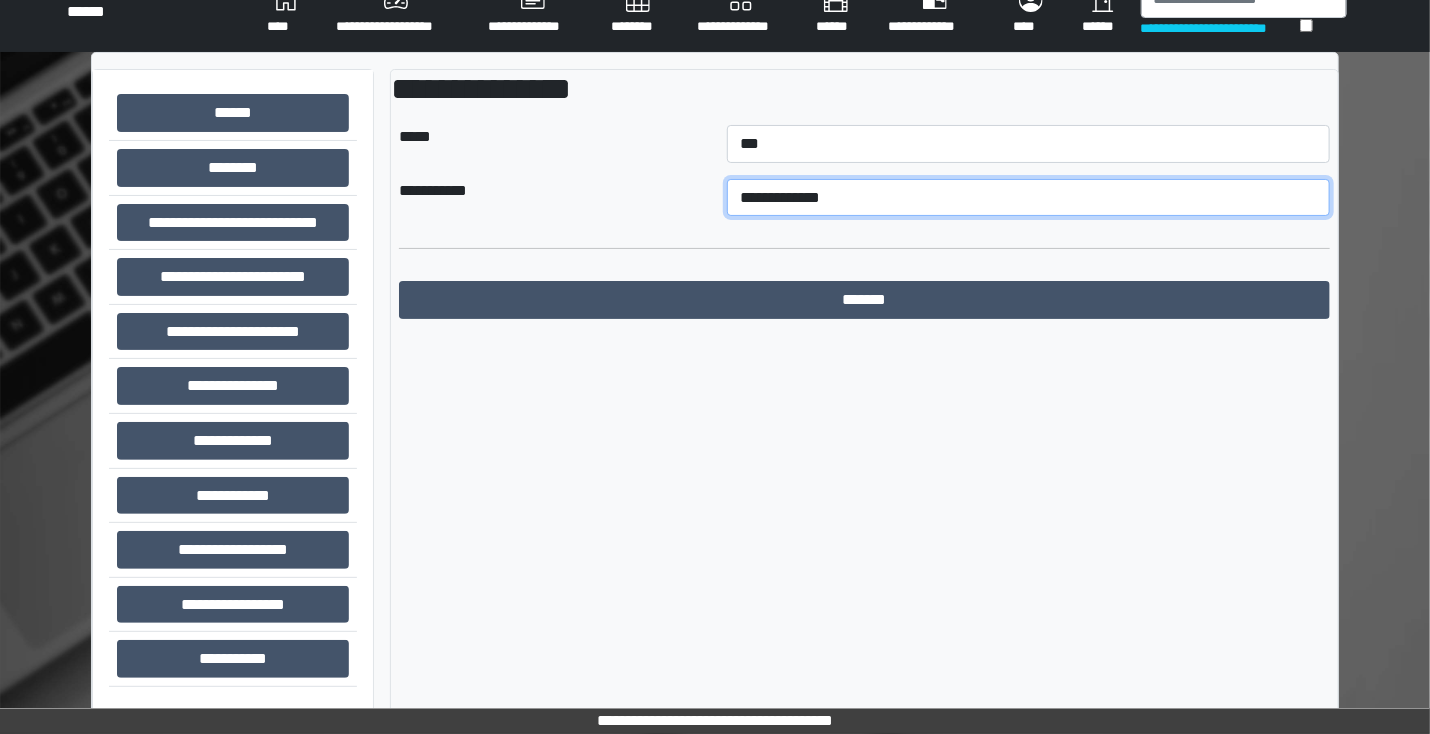 click on "**********" at bounding box center (1028, 198) 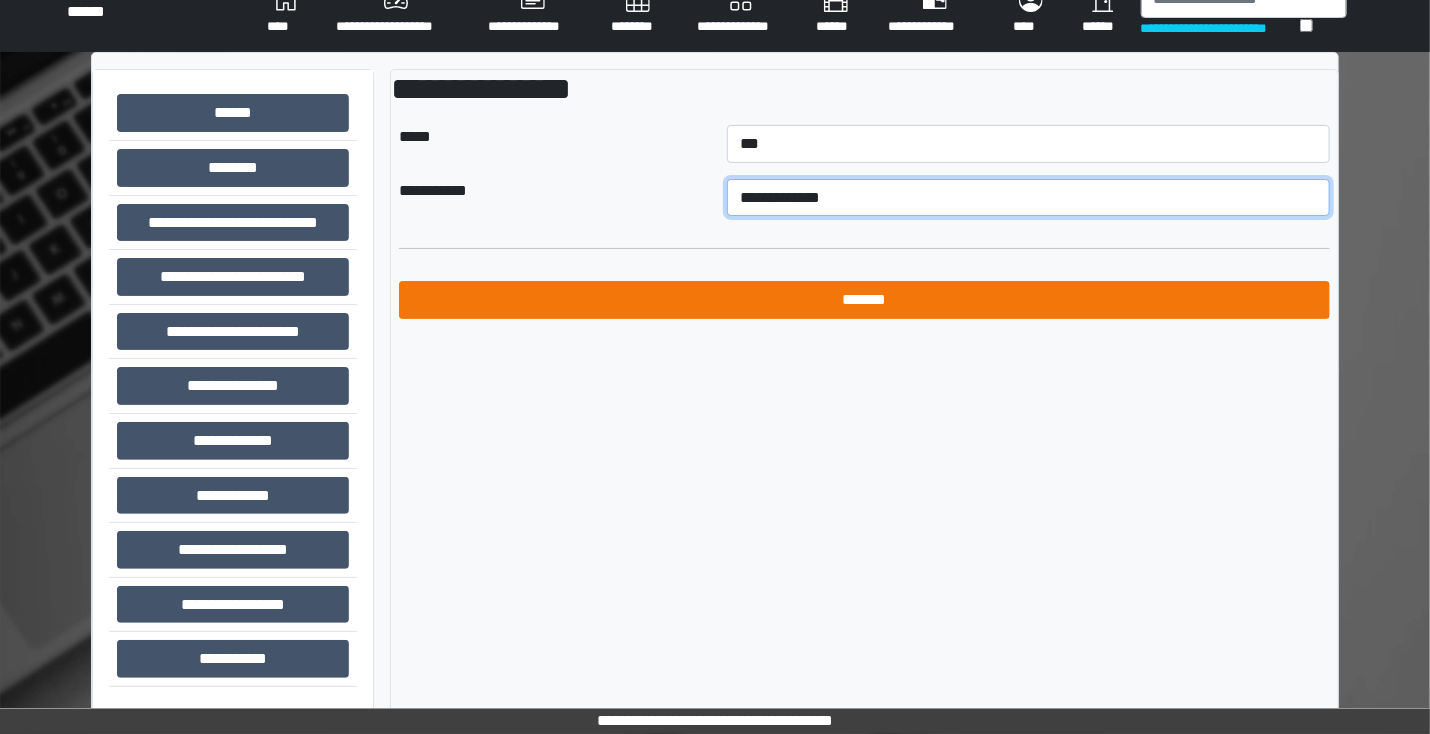 select on "*" 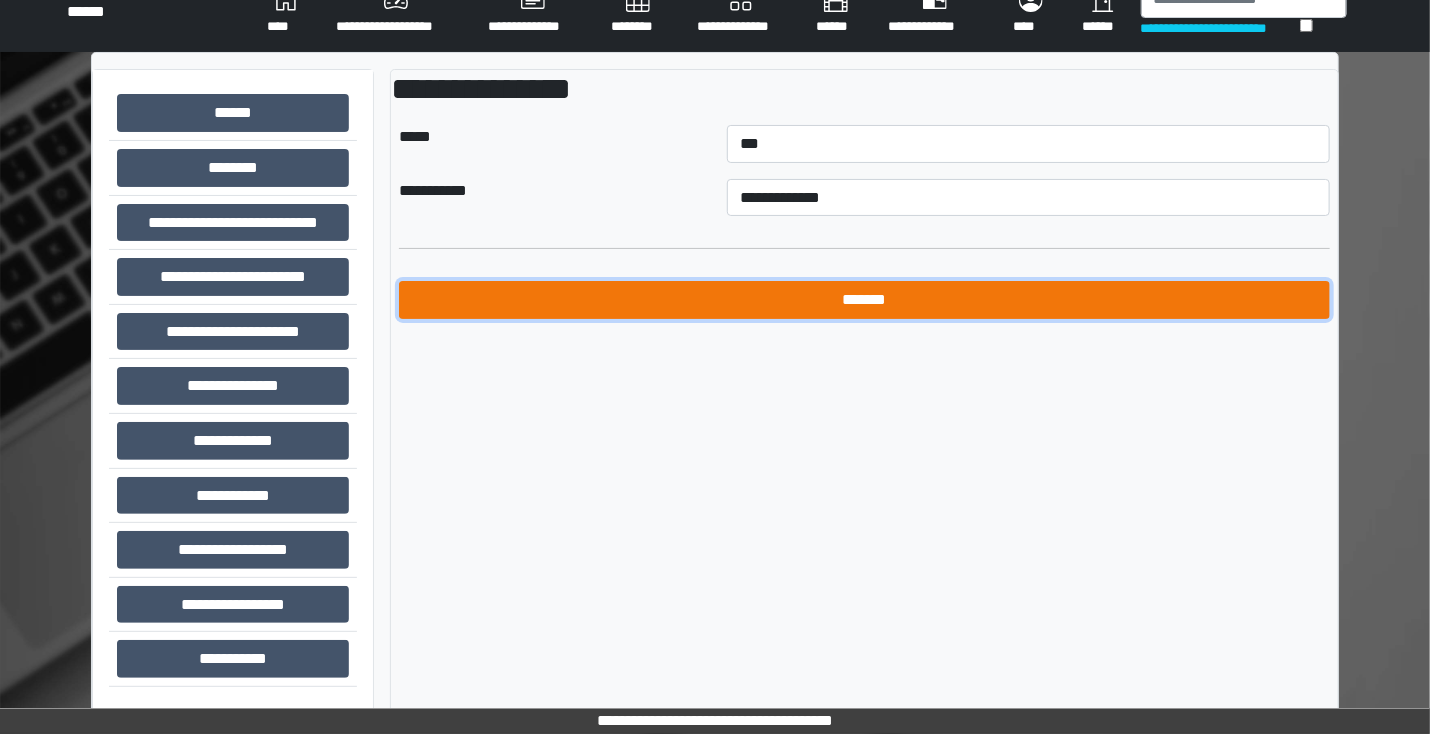 click on "*******" at bounding box center (864, 300) 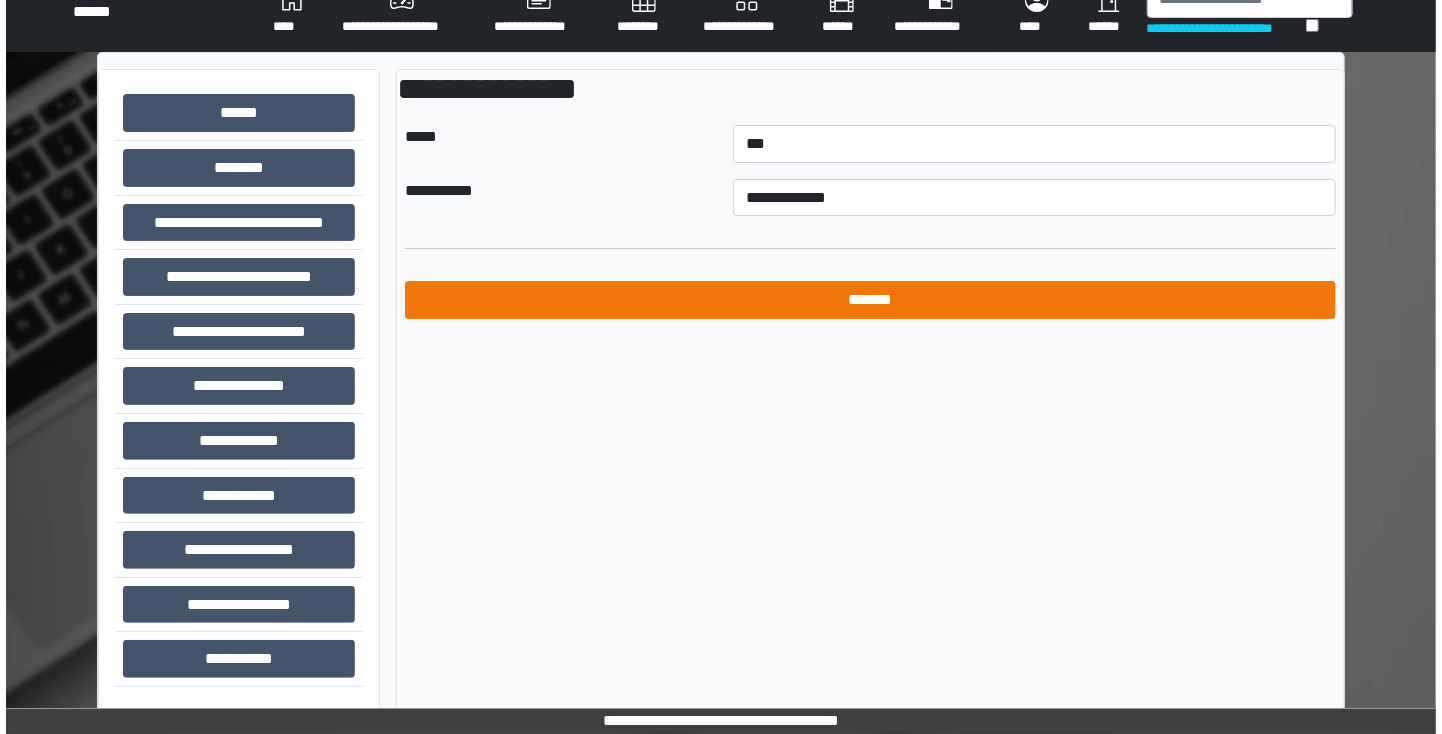 scroll, scrollTop: 0, scrollLeft: 0, axis: both 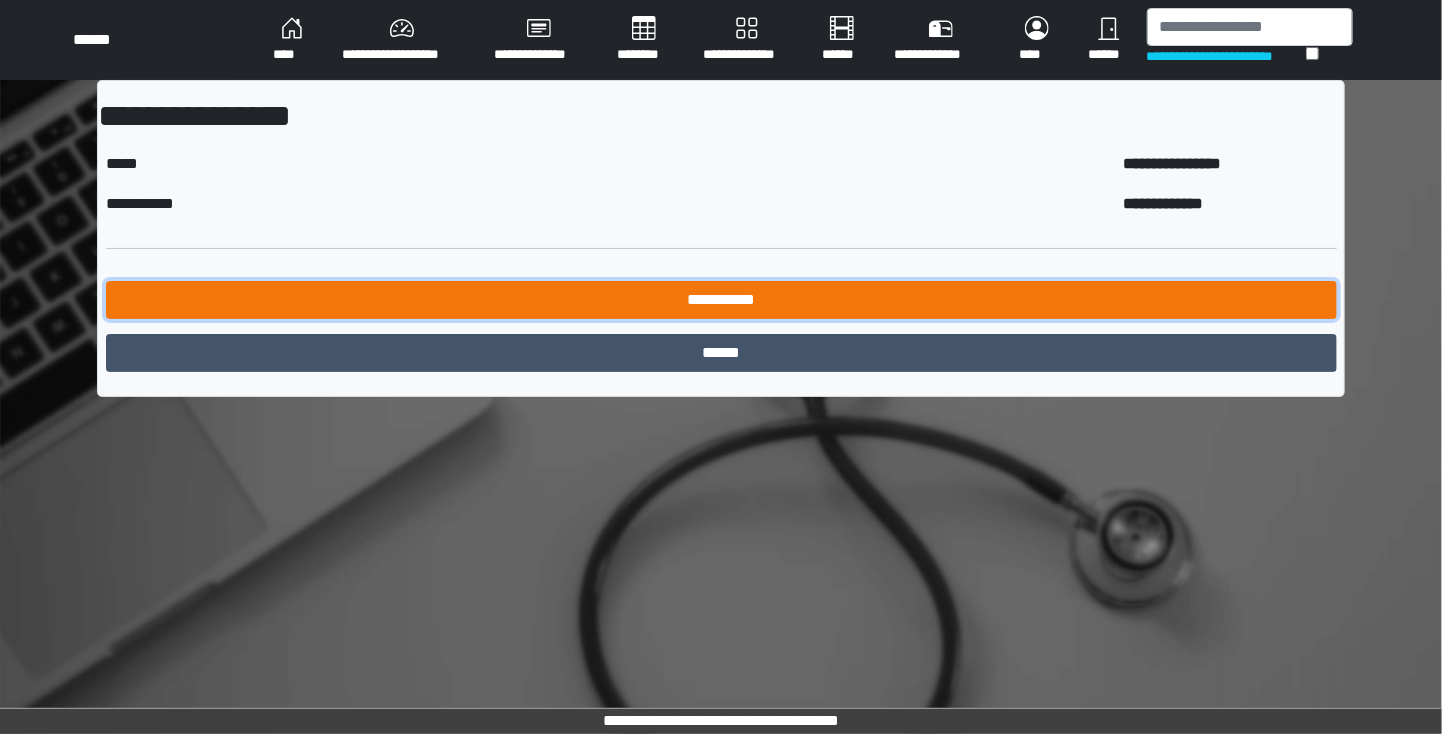 click on "**********" at bounding box center (721, 300) 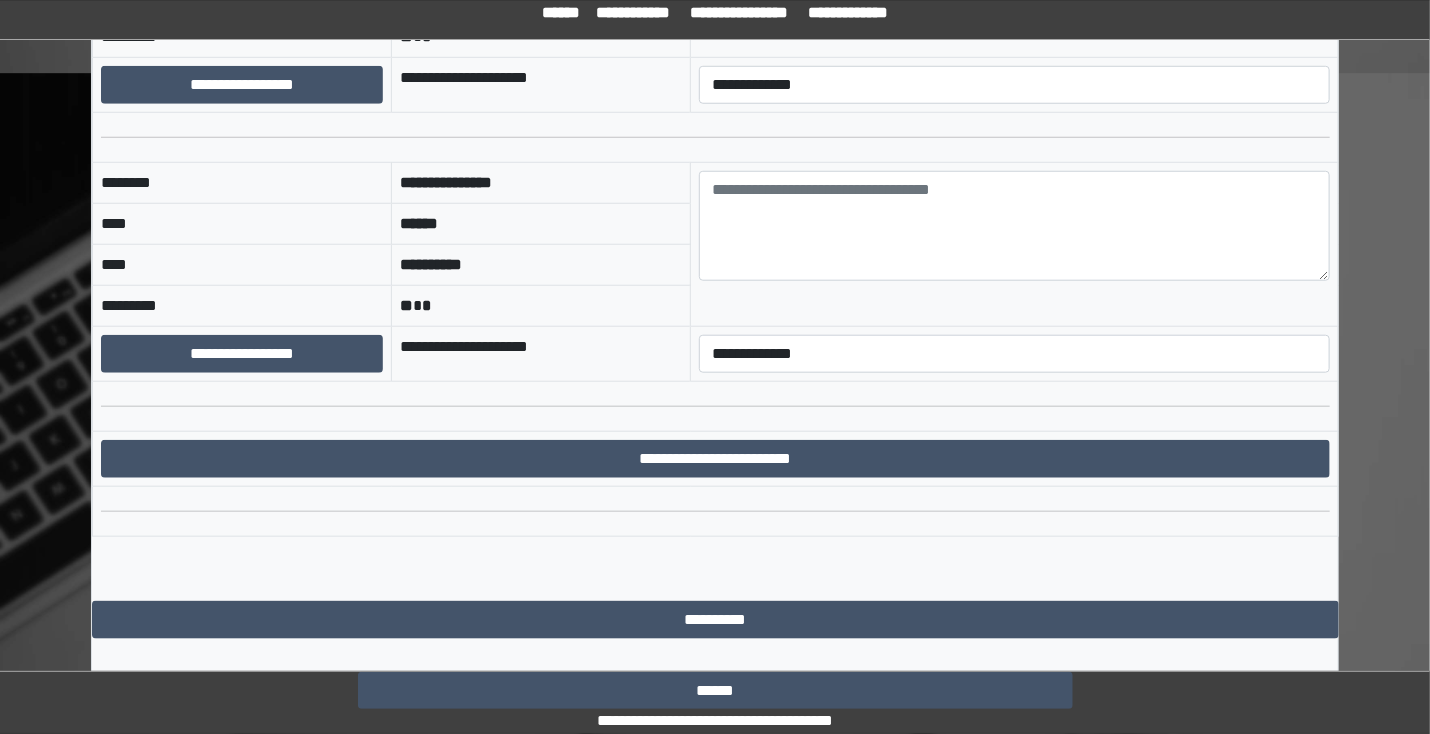 scroll, scrollTop: 760, scrollLeft: 0, axis: vertical 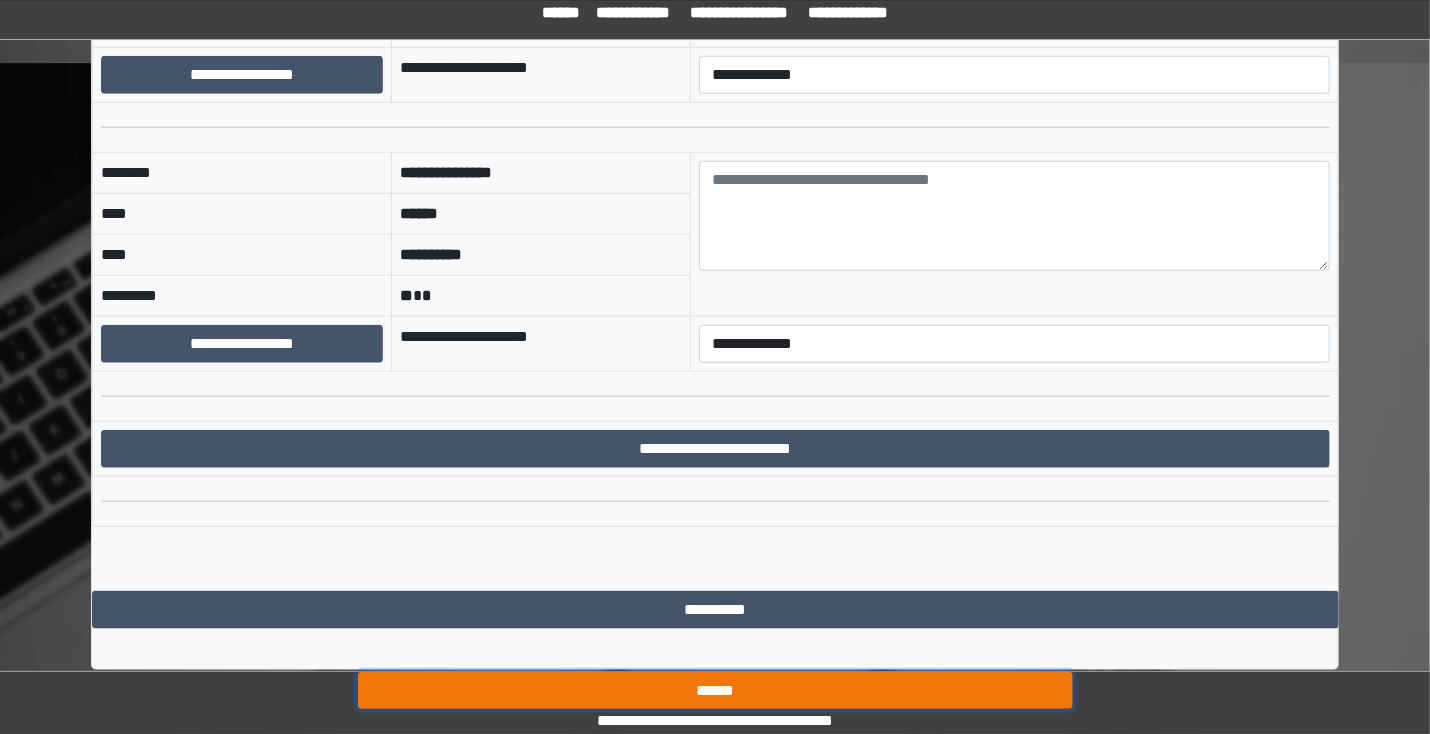 click on "******" at bounding box center (715, 691) 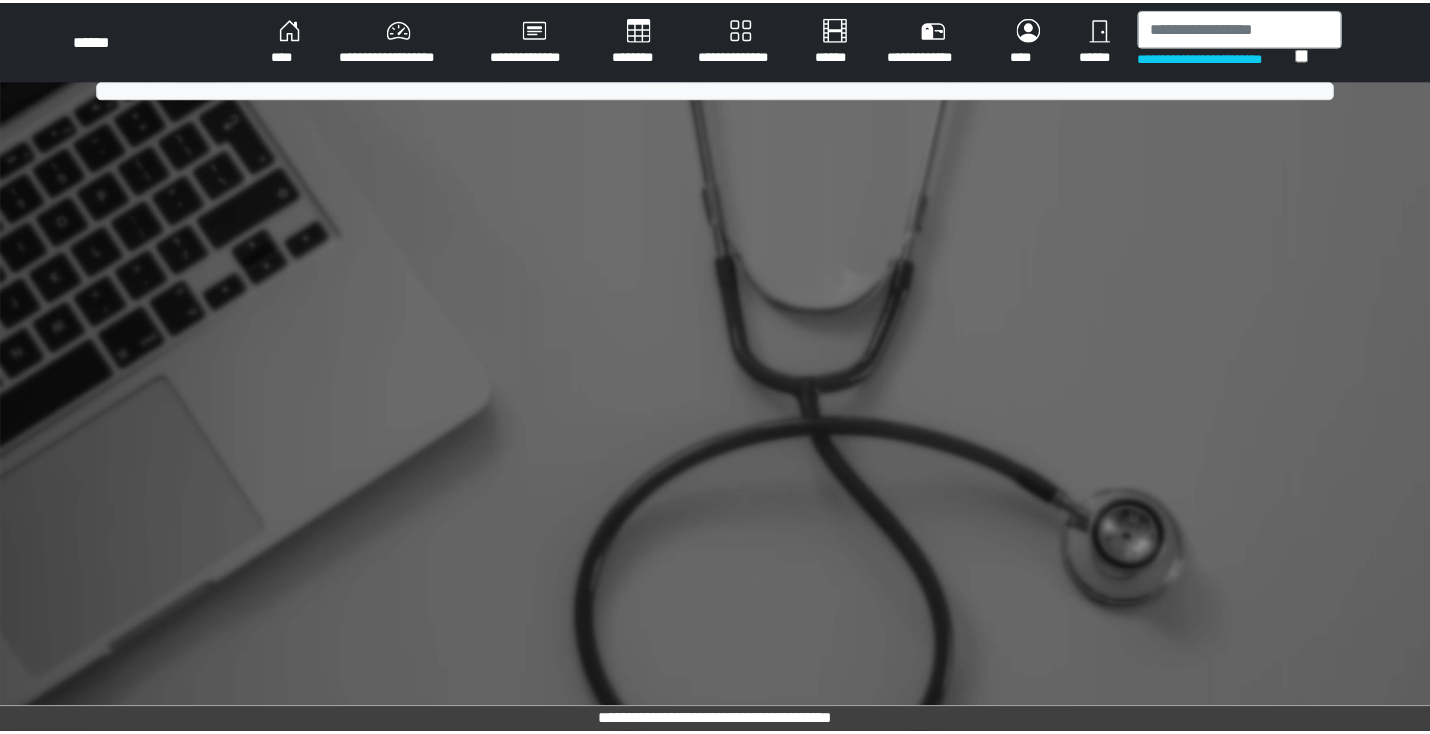 scroll, scrollTop: 0, scrollLeft: 0, axis: both 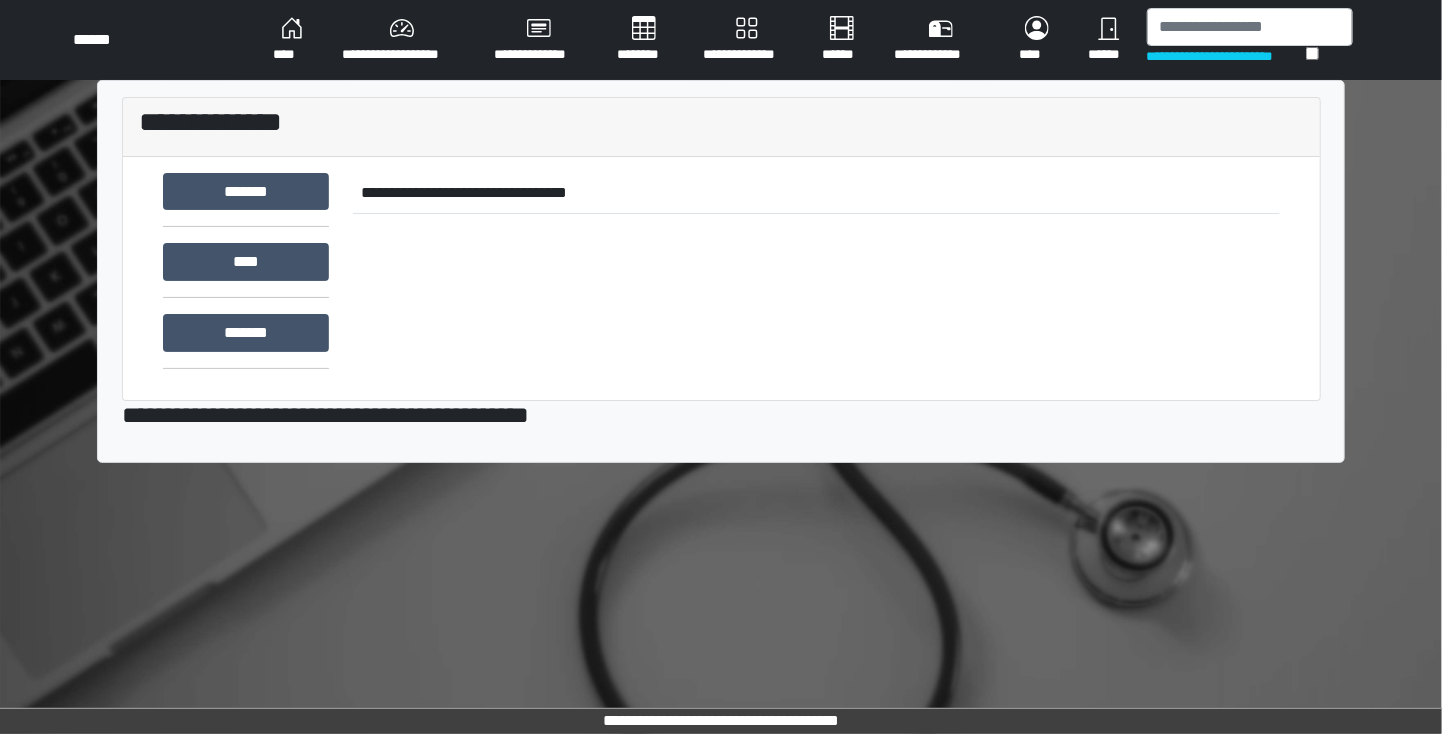 drag, startPoint x: 0, startPoint y: 0, endPoint x: 617, endPoint y: 600, distance: 860.63293 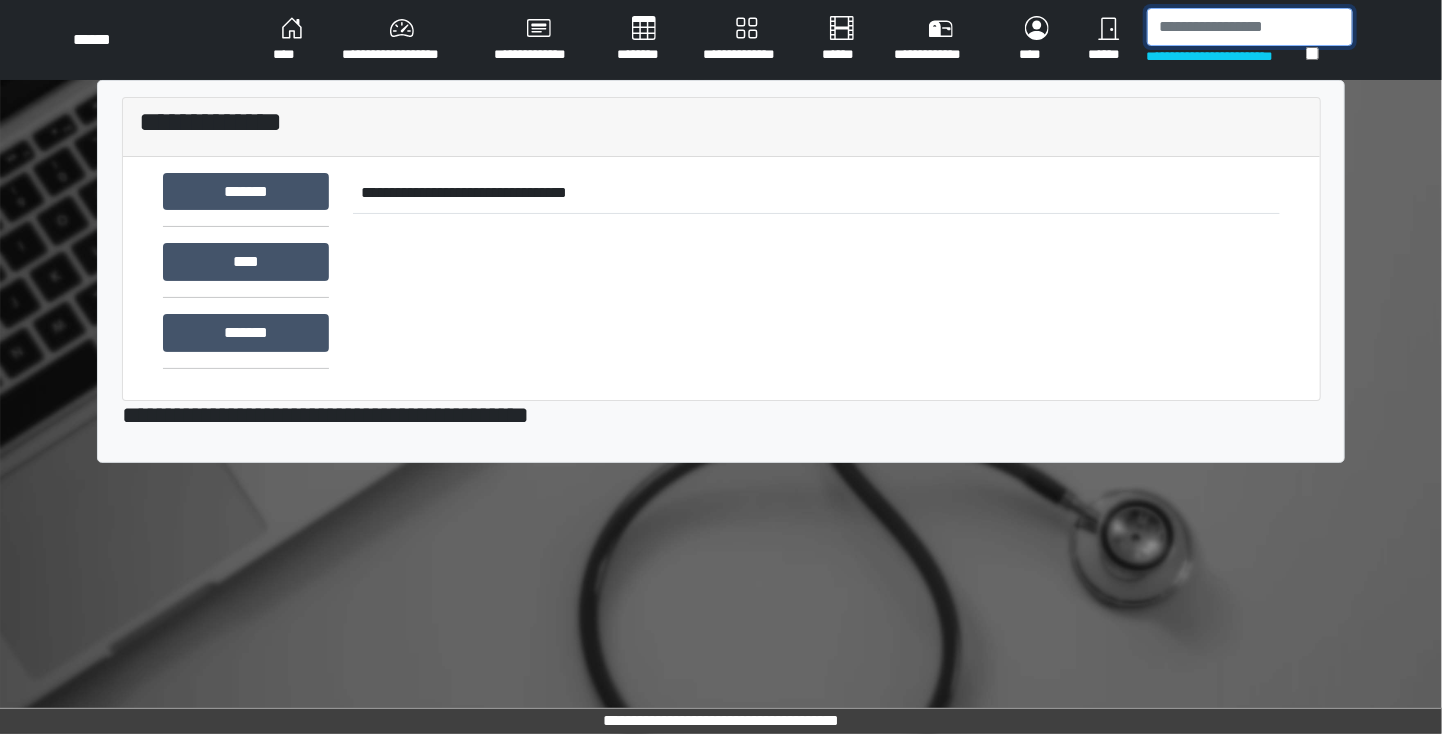 click at bounding box center [1250, 27] 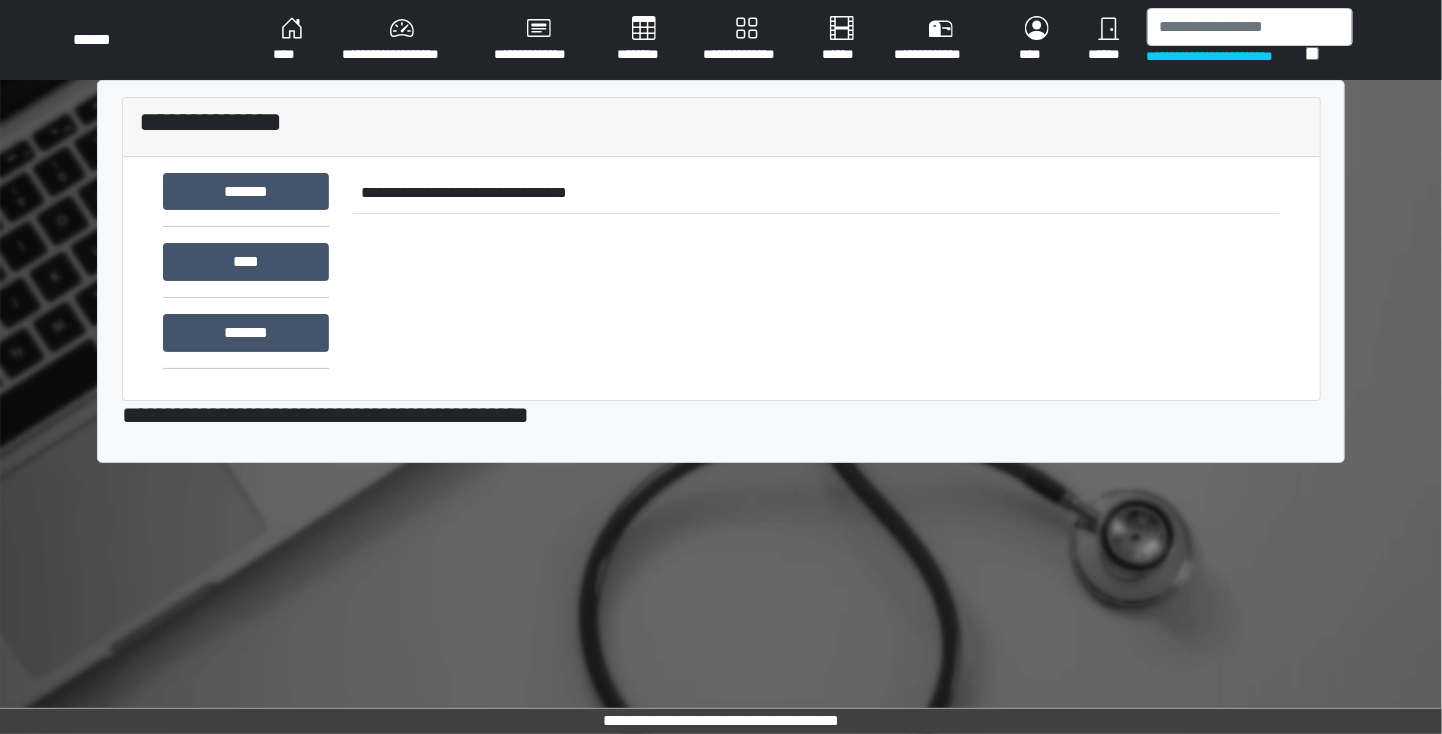 click on "**********" at bounding box center (291, 40) 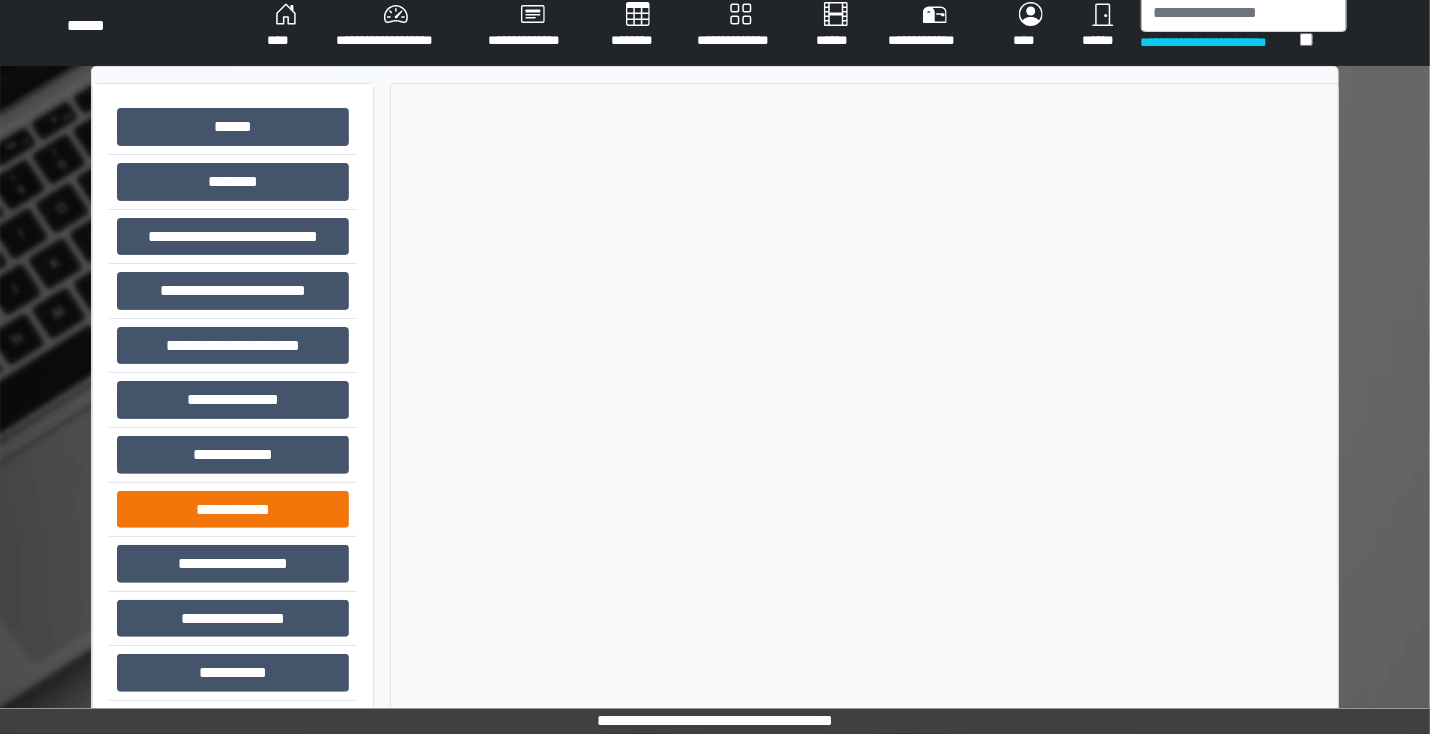 scroll, scrollTop: 28, scrollLeft: 0, axis: vertical 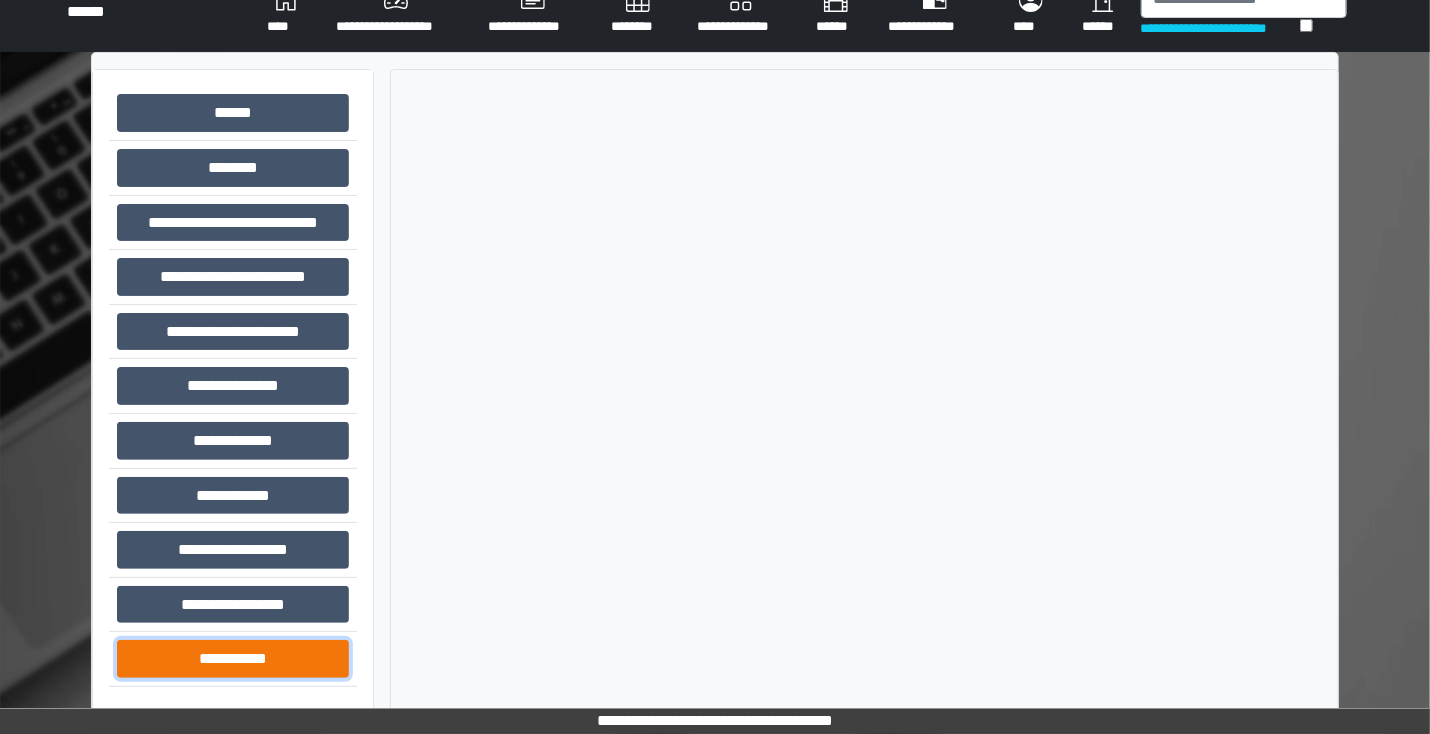 click on "**********" at bounding box center [233, 113] 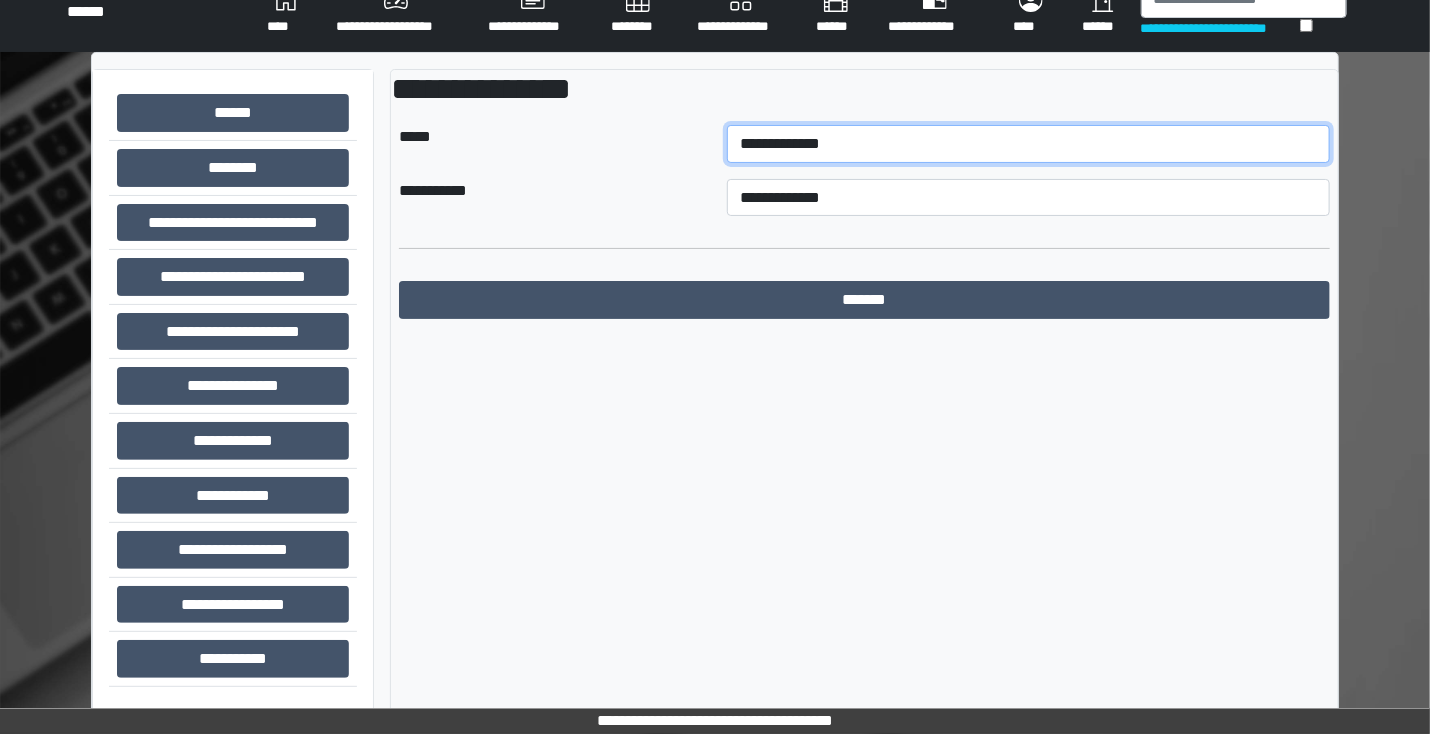 click on "**********" at bounding box center [1028, 144] 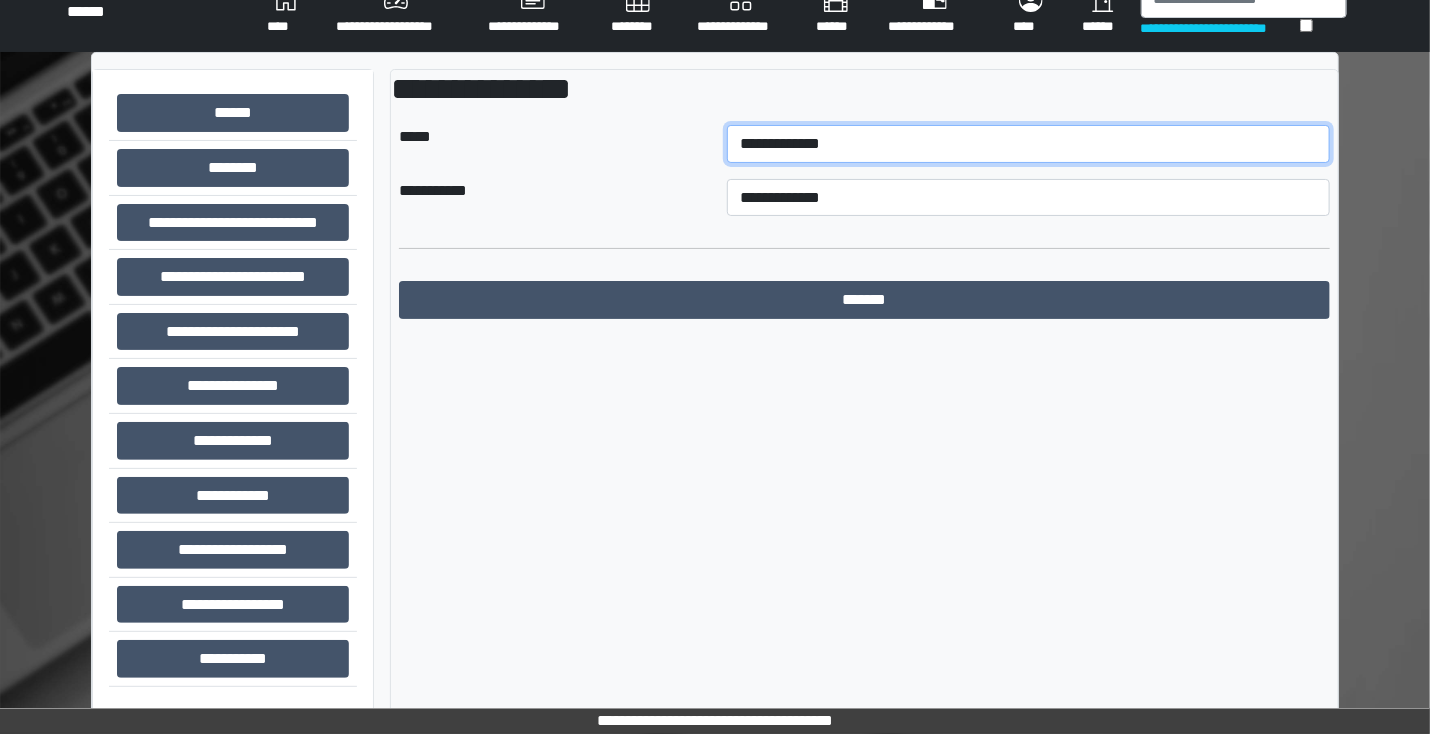 select on "**" 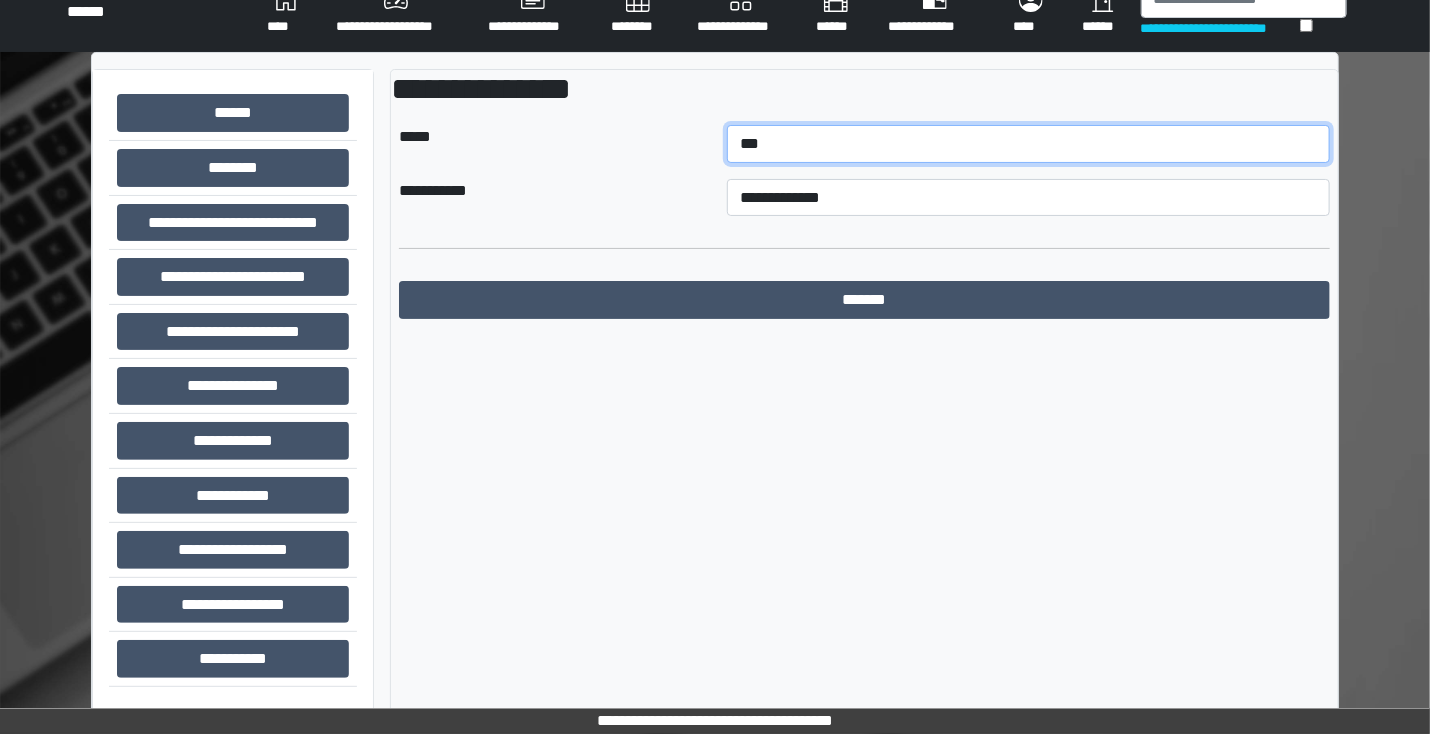 click on "**********" at bounding box center [1028, 144] 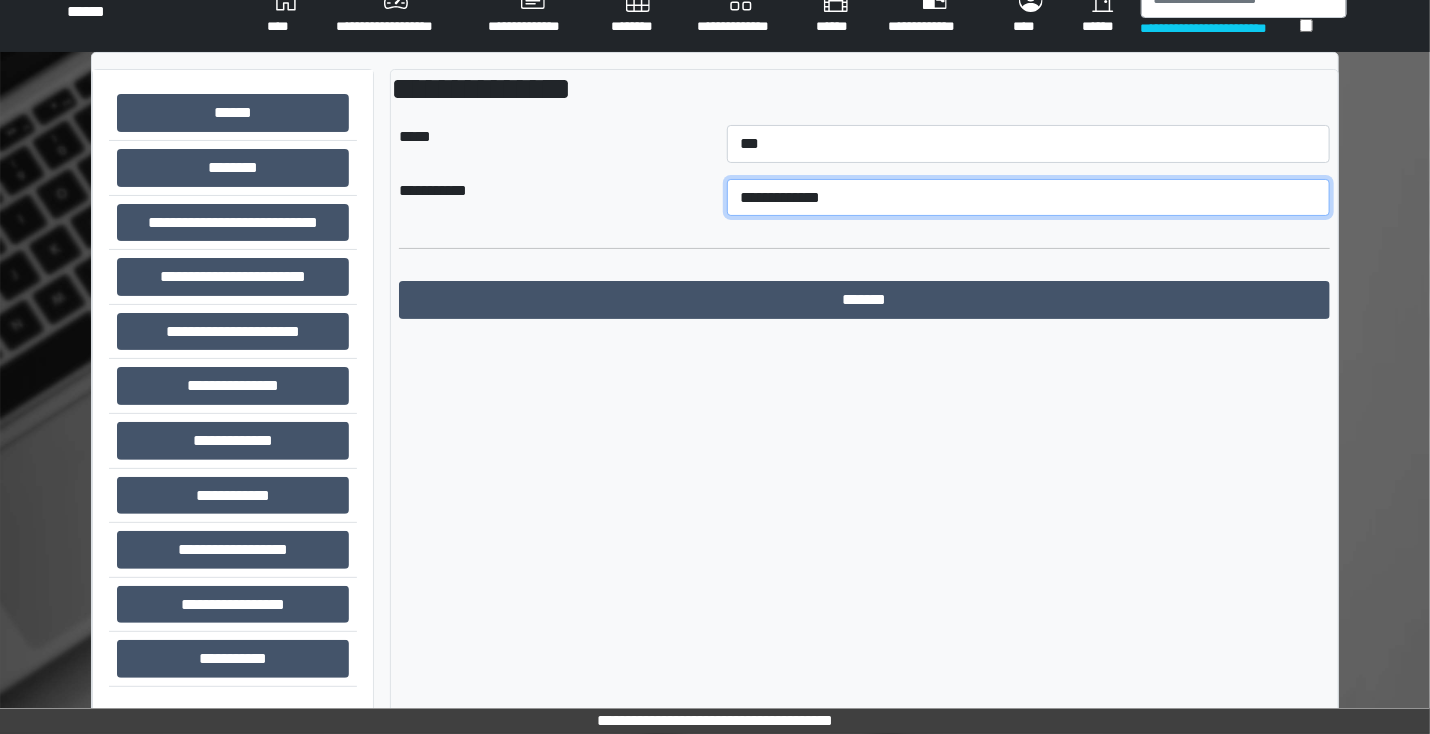 click on "**********" at bounding box center [1028, 198] 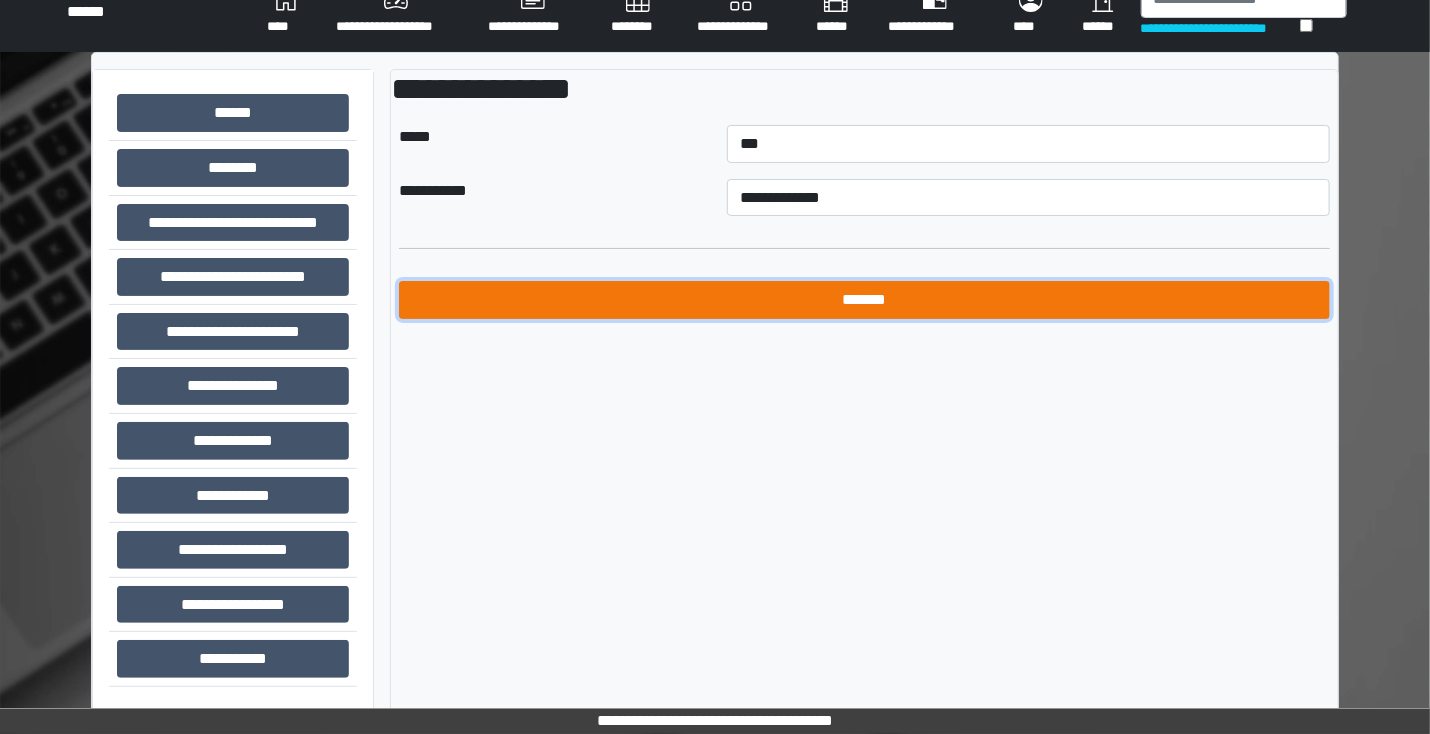 click on "*******" at bounding box center (864, 300) 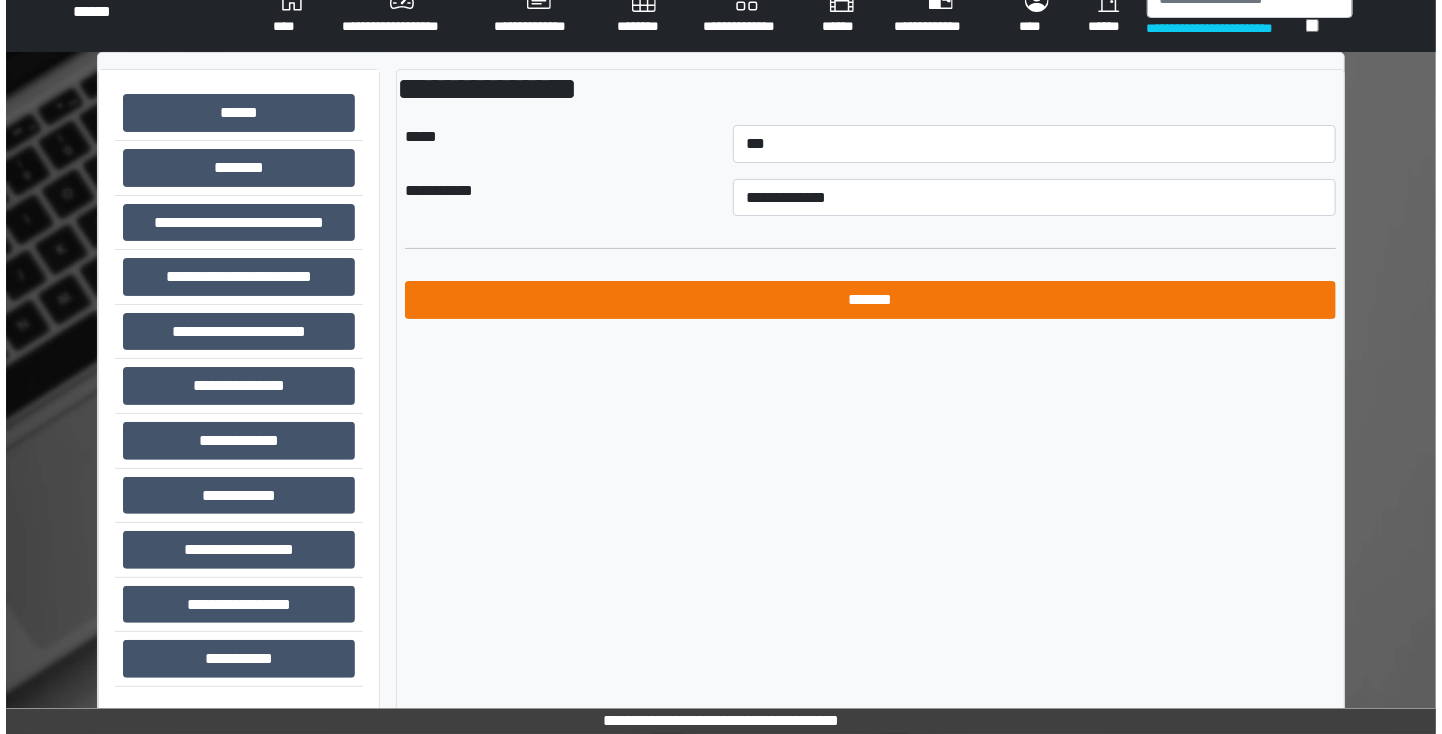 scroll, scrollTop: 0, scrollLeft: 0, axis: both 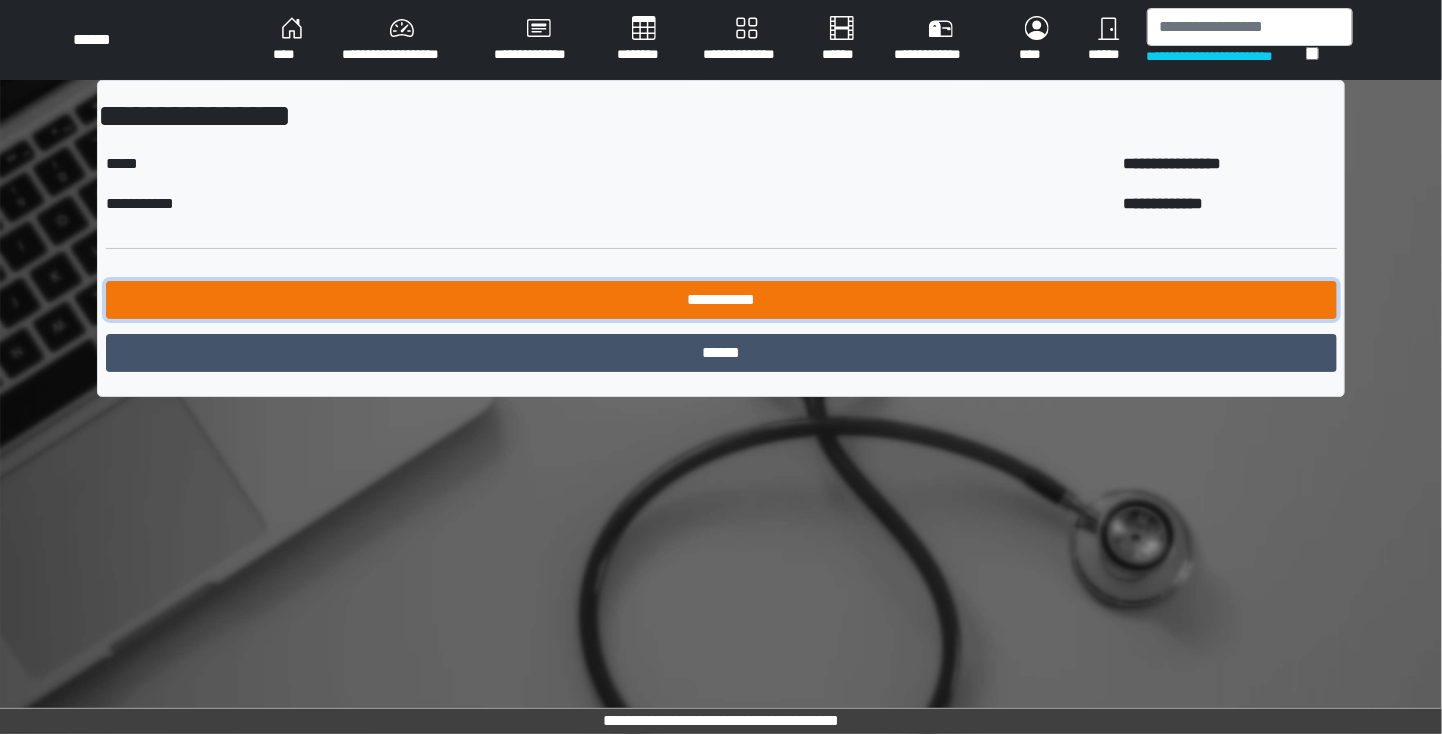 click on "**********" at bounding box center (721, 300) 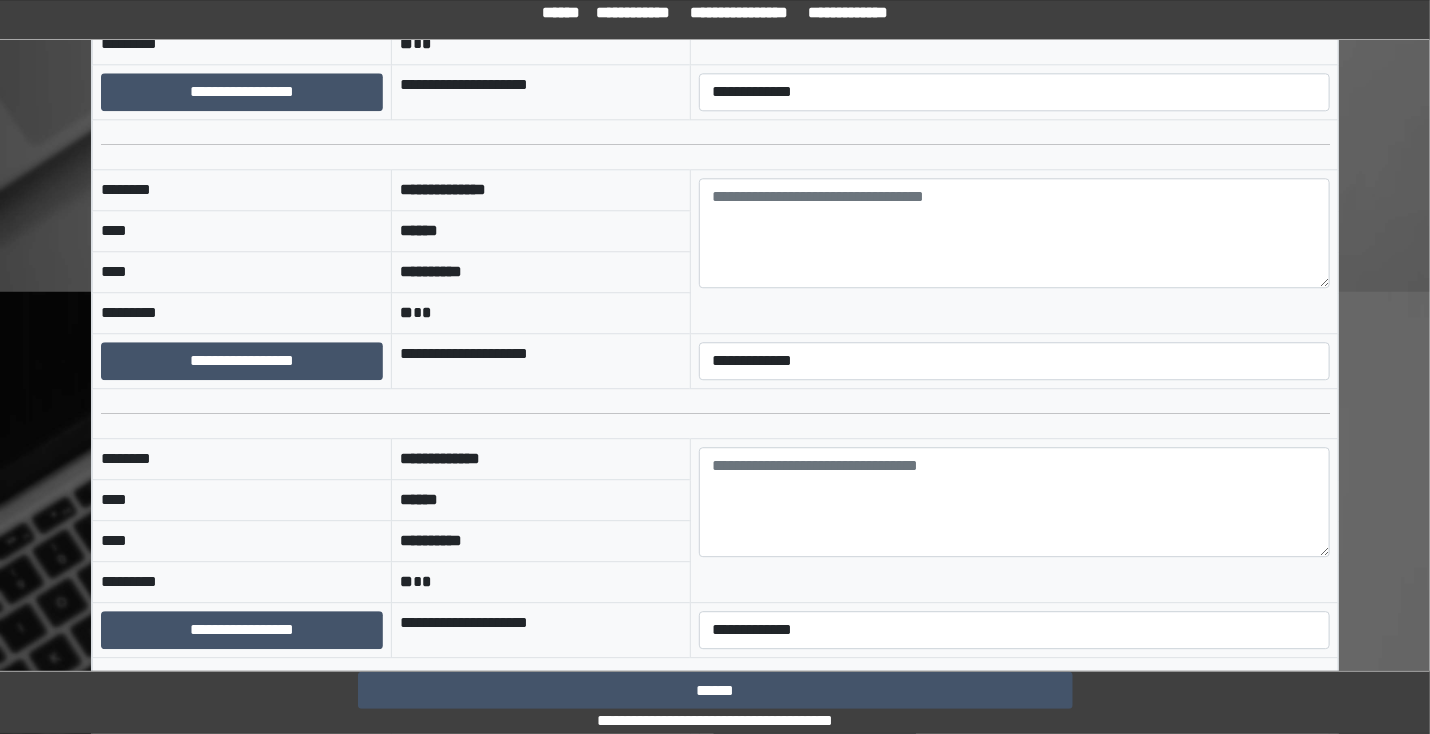 scroll, scrollTop: 2400, scrollLeft: 0, axis: vertical 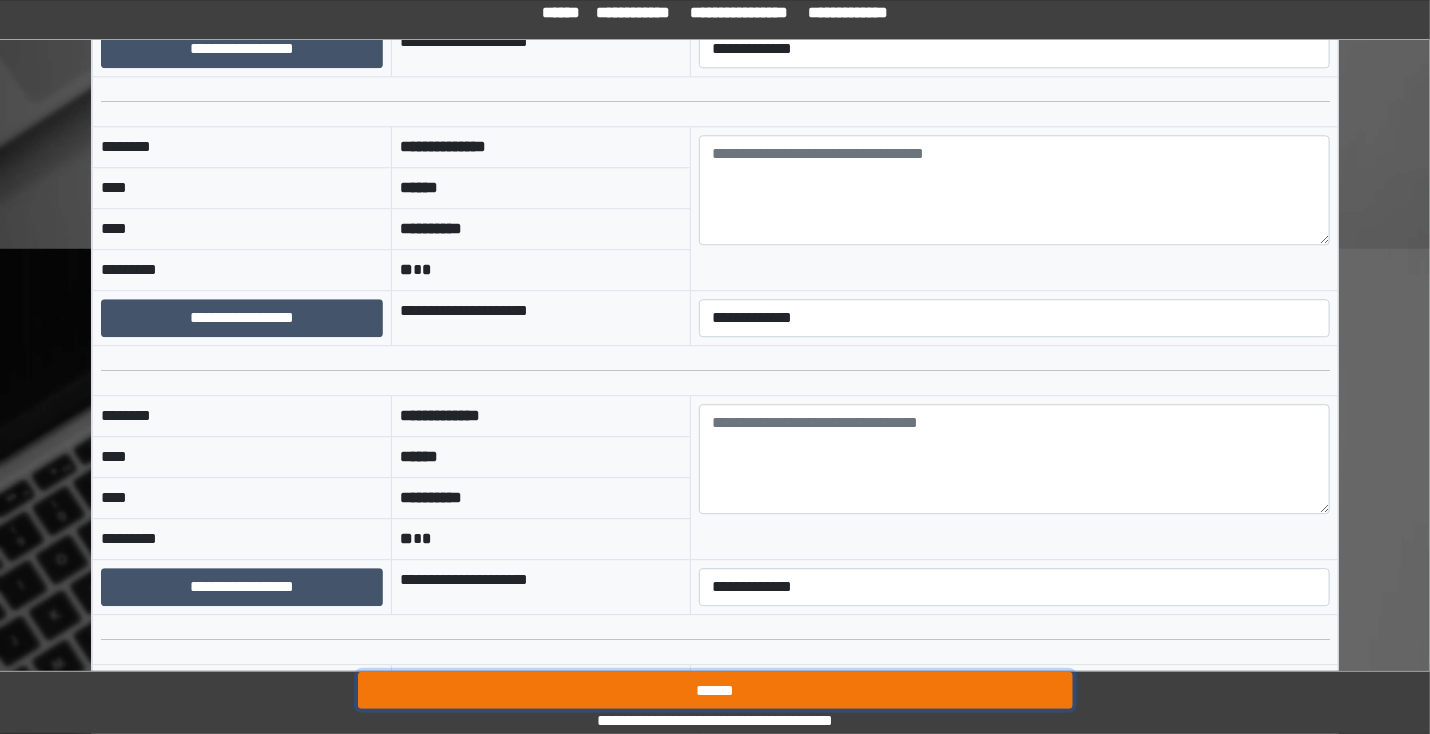 click on "******" at bounding box center (715, 691) 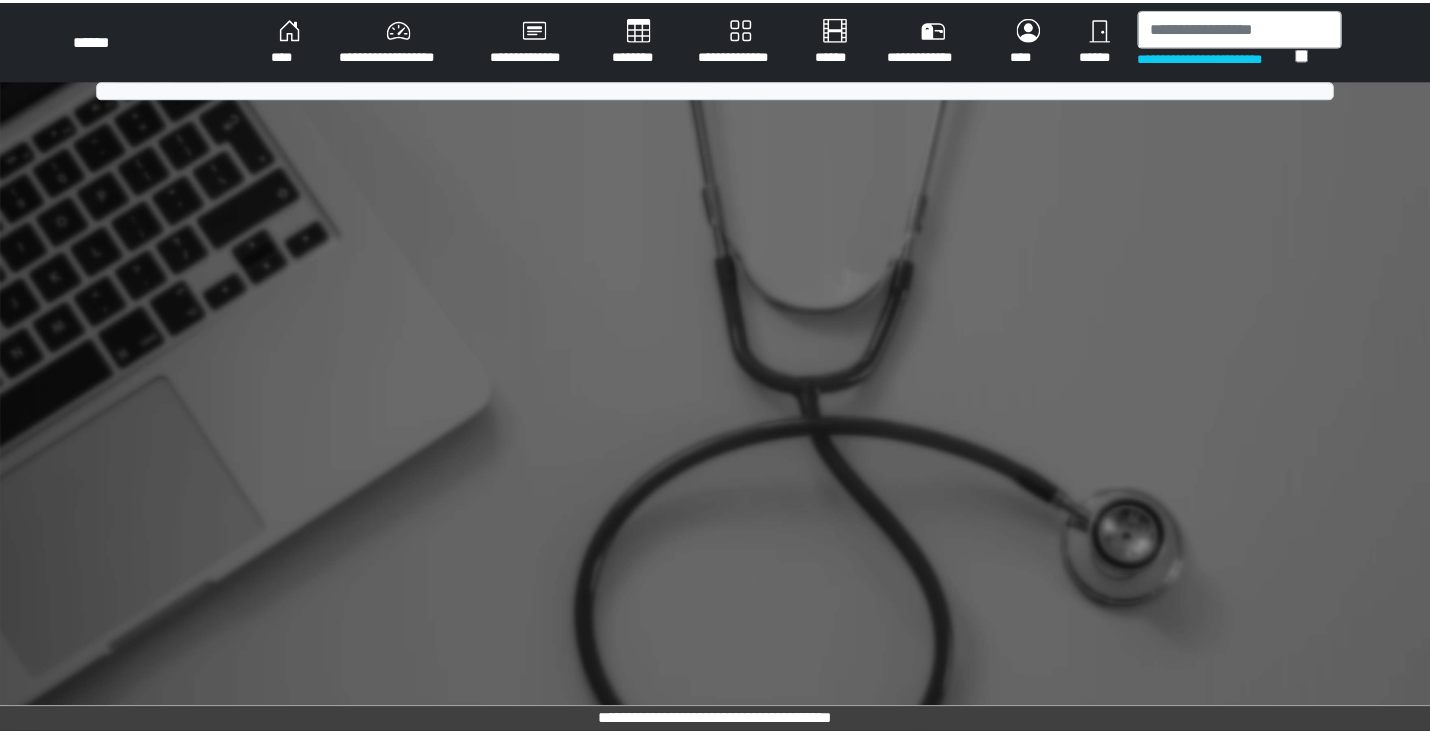 scroll, scrollTop: 0, scrollLeft: 0, axis: both 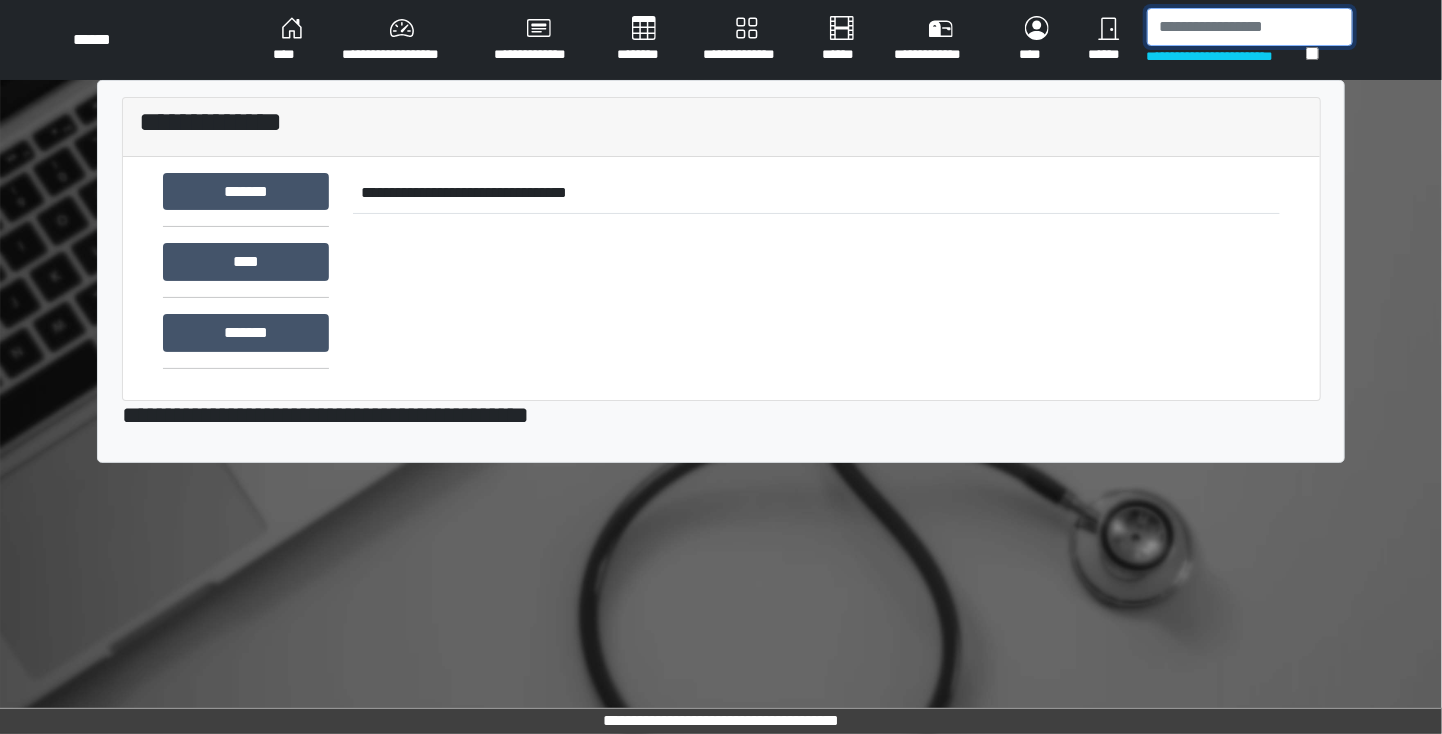 drag, startPoint x: 1233, startPoint y: 24, endPoint x: 1224, endPoint y: 19, distance: 10.29563 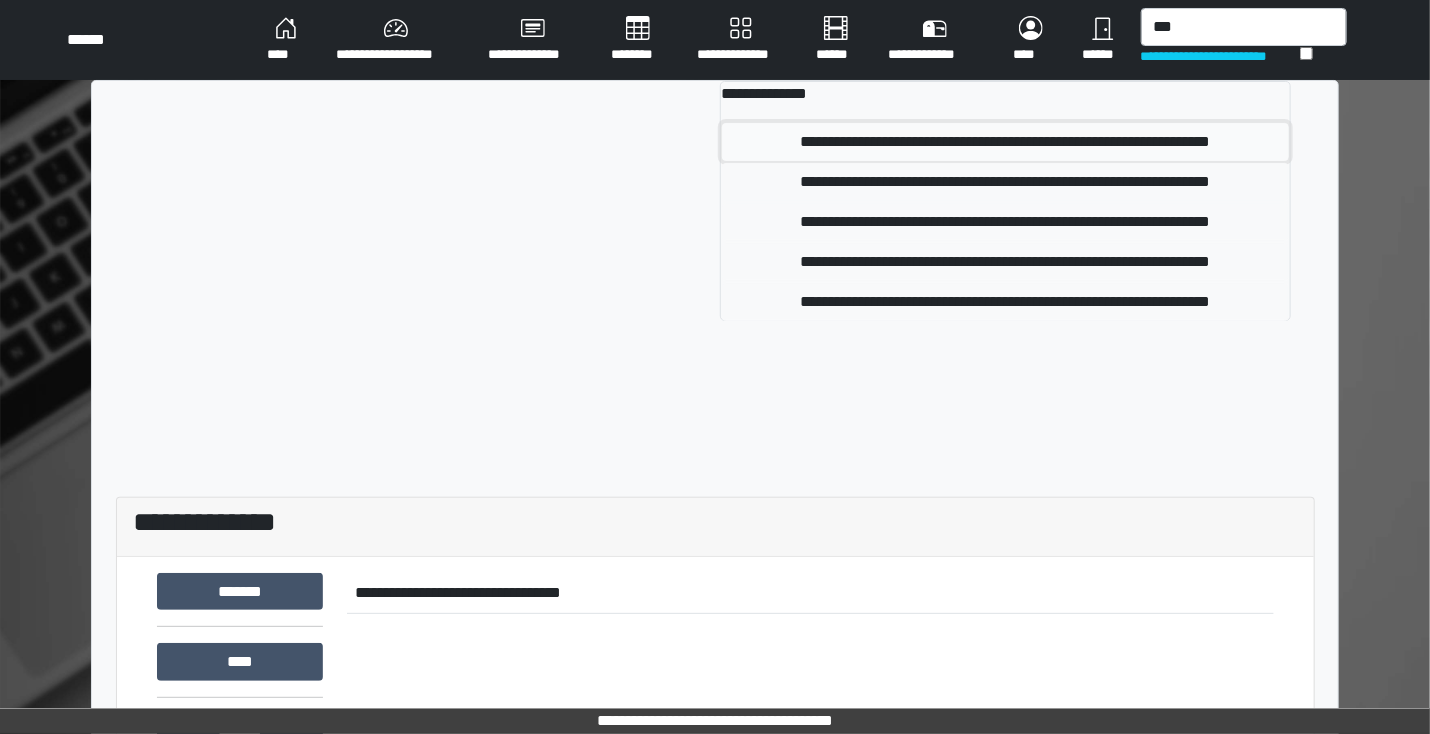 click on "**********" at bounding box center [1005, 142] 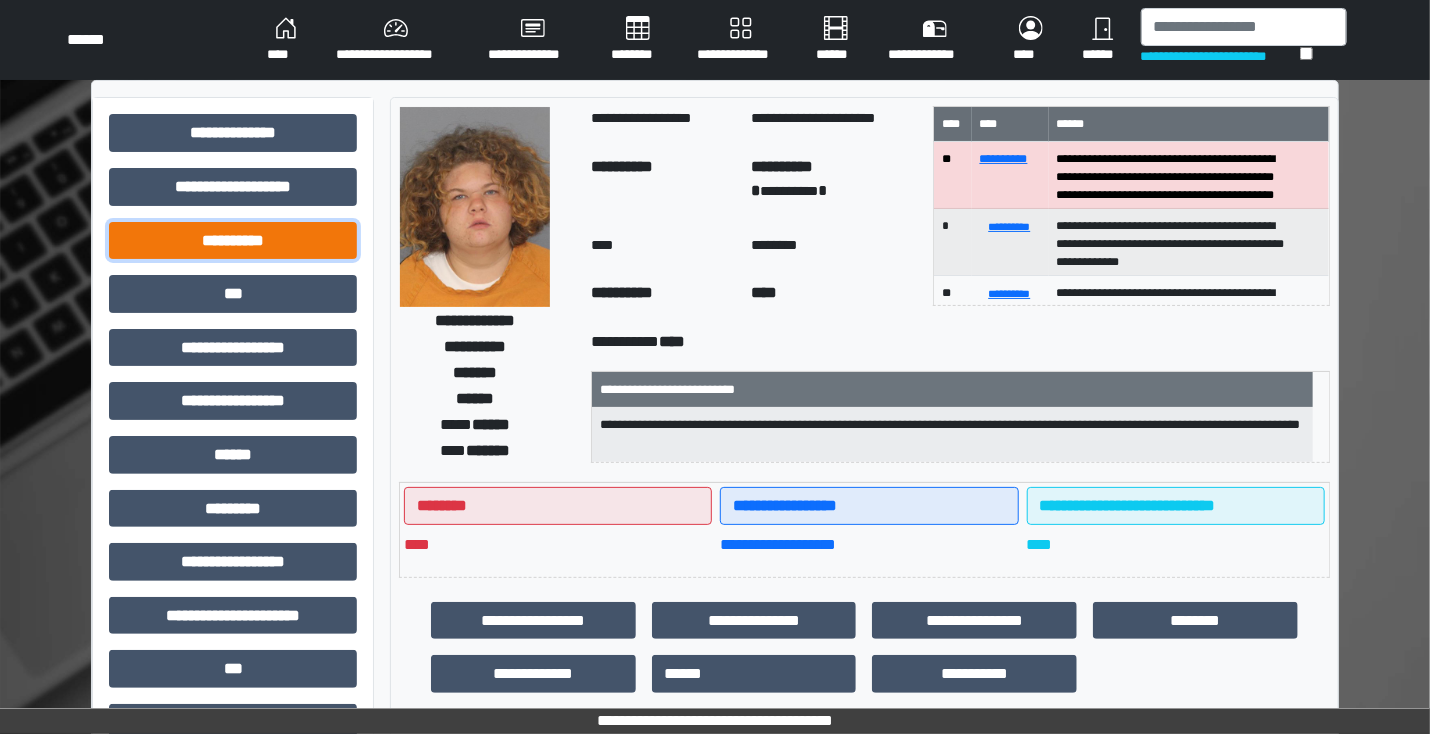 click on "**********" at bounding box center (233, 133) 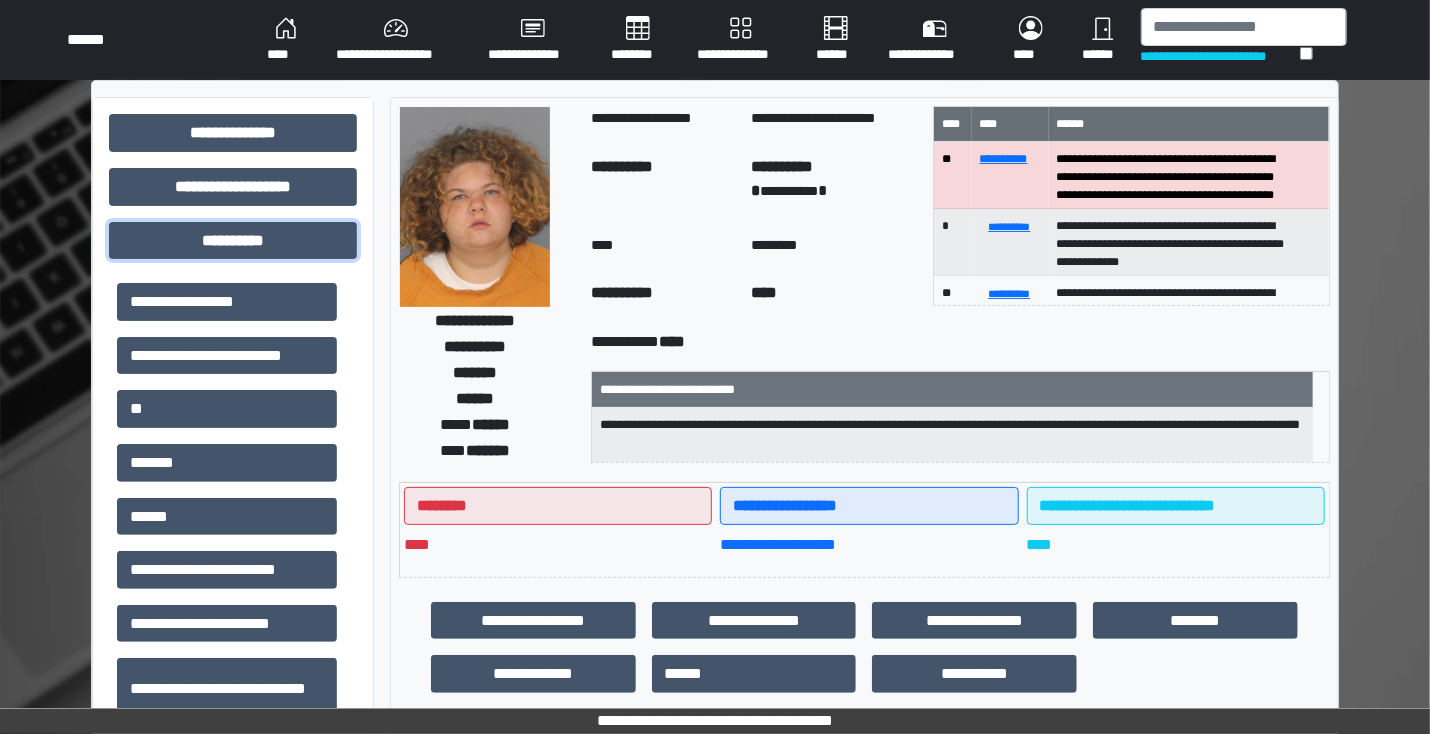 scroll, scrollTop: 57, scrollLeft: 0, axis: vertical 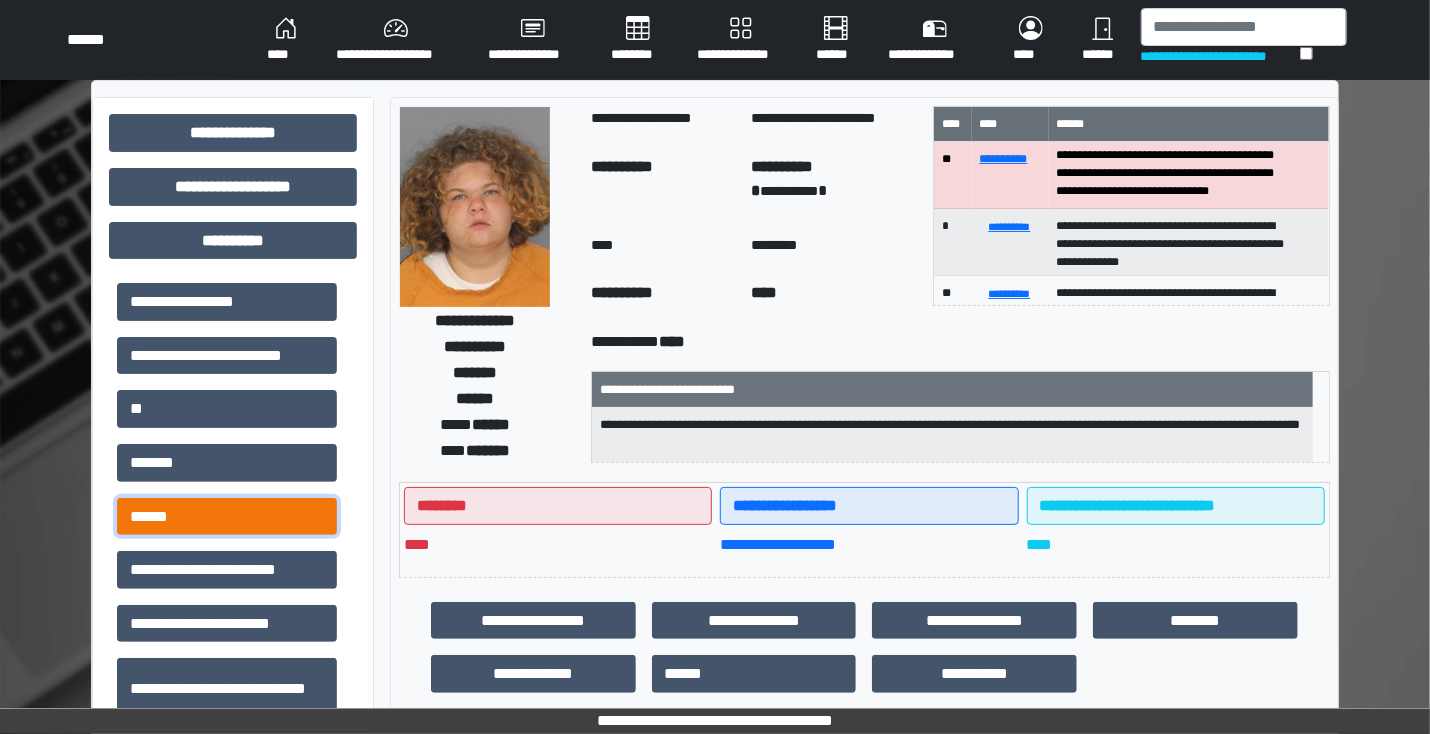 click on "******" at bounding box center (227, 302) 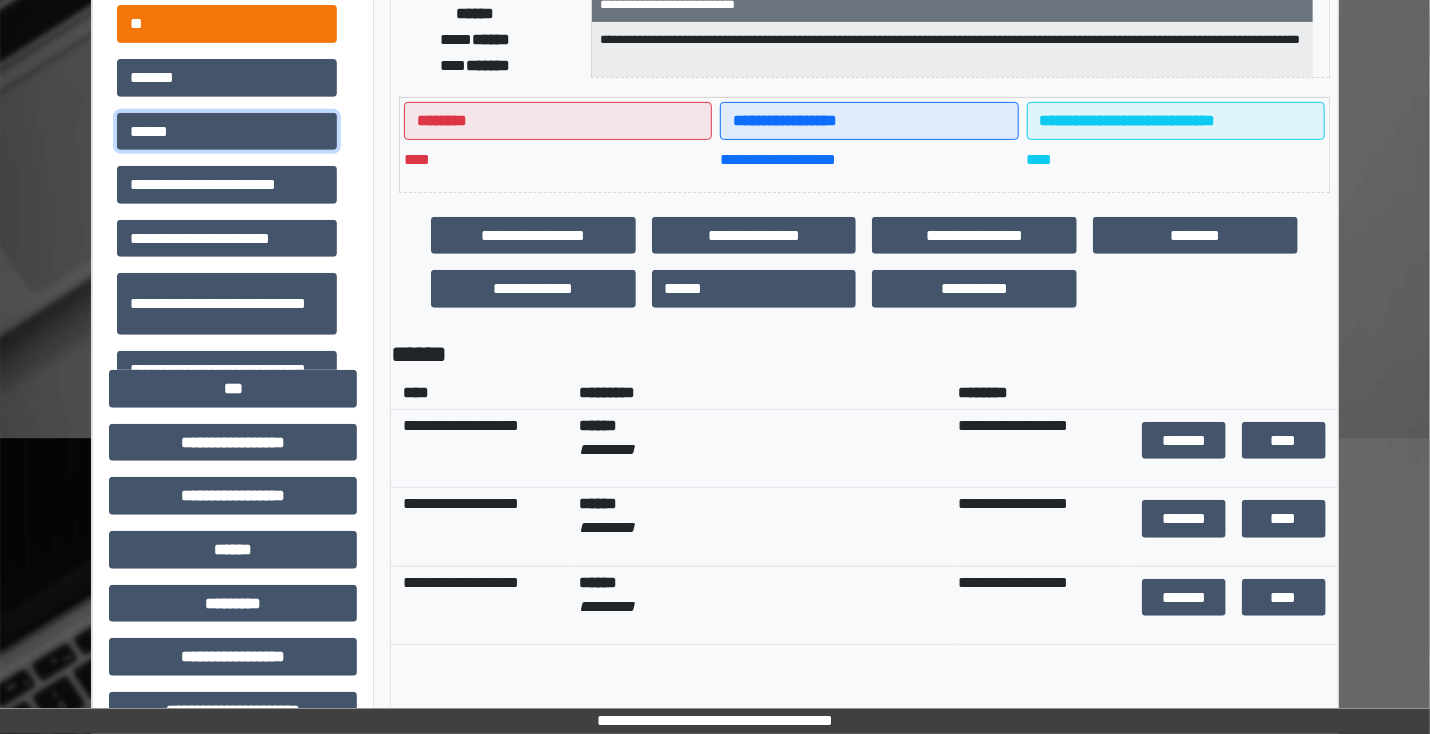scroll, scrollTop: 400, scrollLeft: 0, axis: vertical 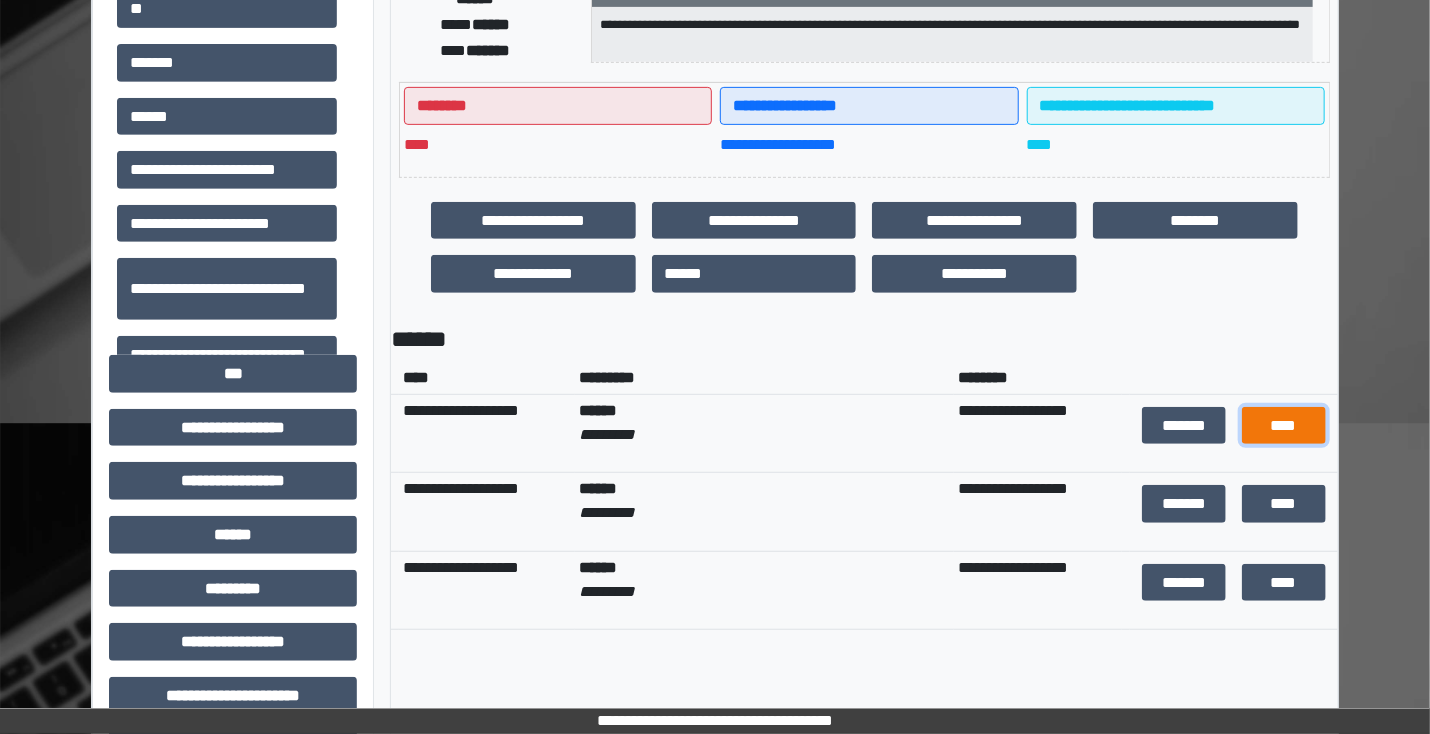 click on "****" at bounding box center [1283, 426] 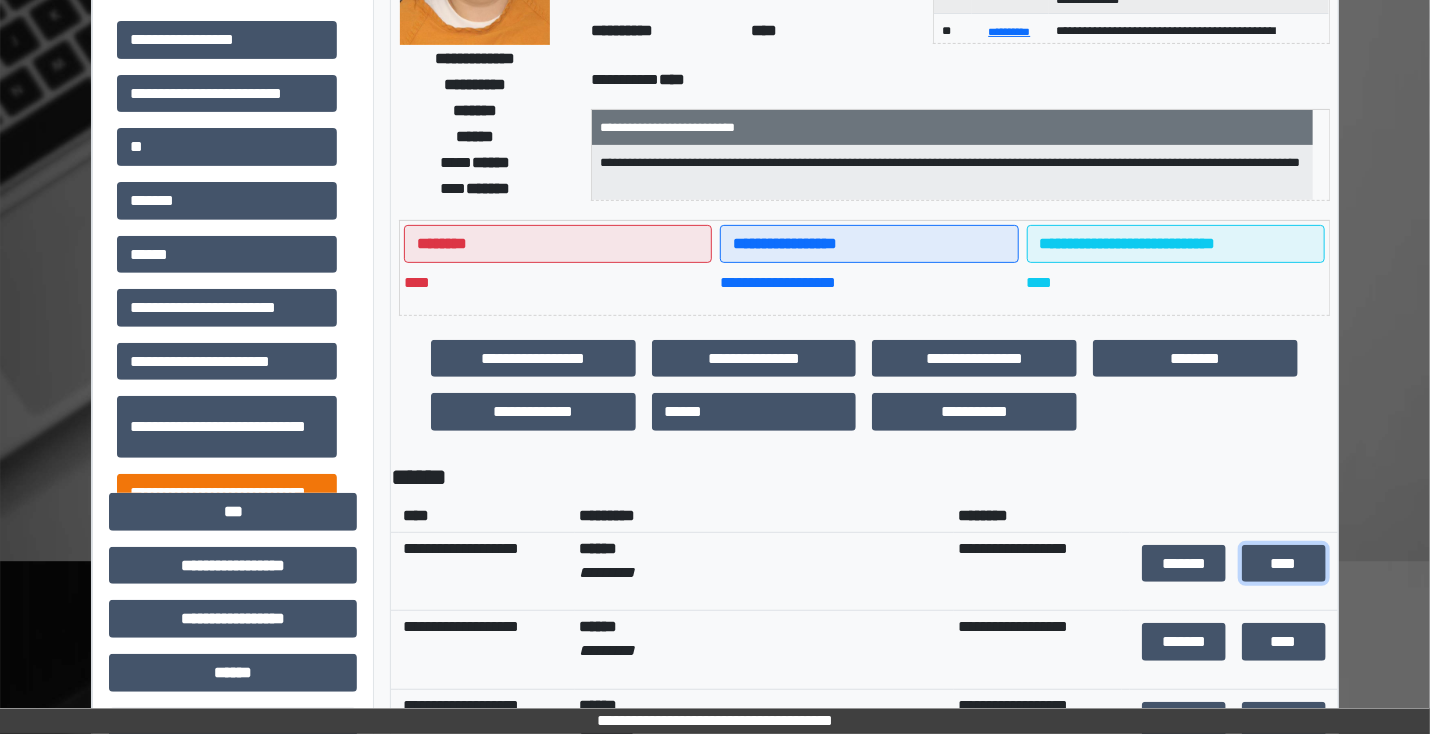 scroll, scrollTop: 0, scrollLeft: 0, axis: both 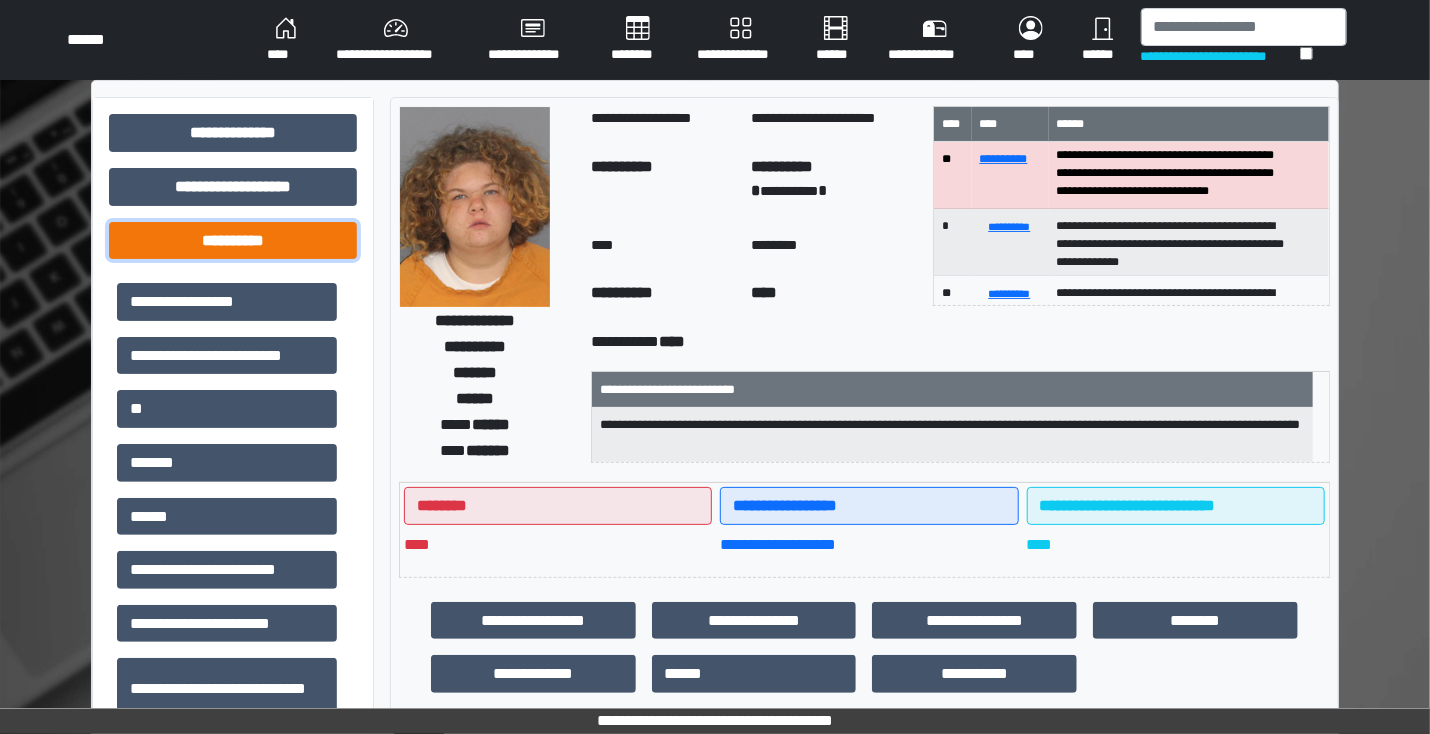 click on "**********" at bounding box center (233, 133) 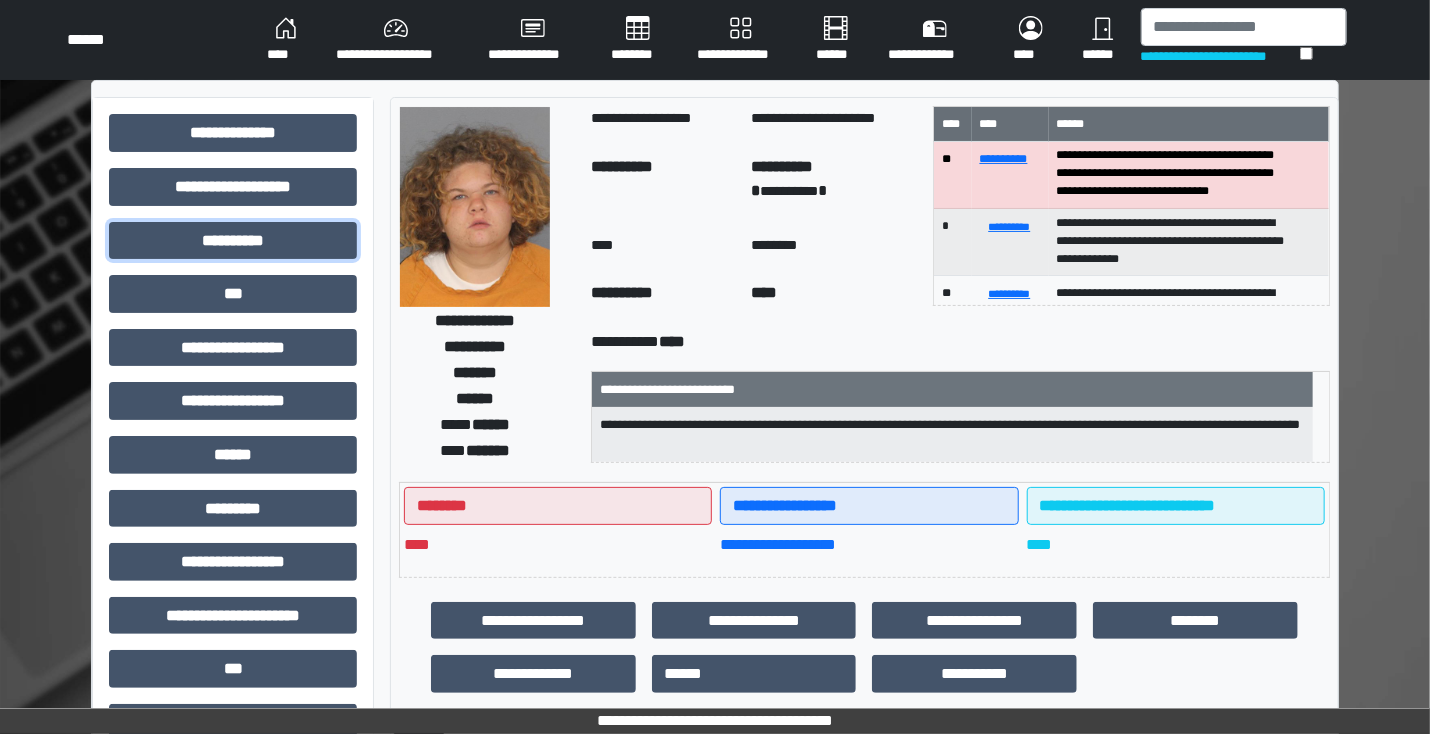 scroll, scrollTop: 4, scrollLeft: 0, axis: vertical 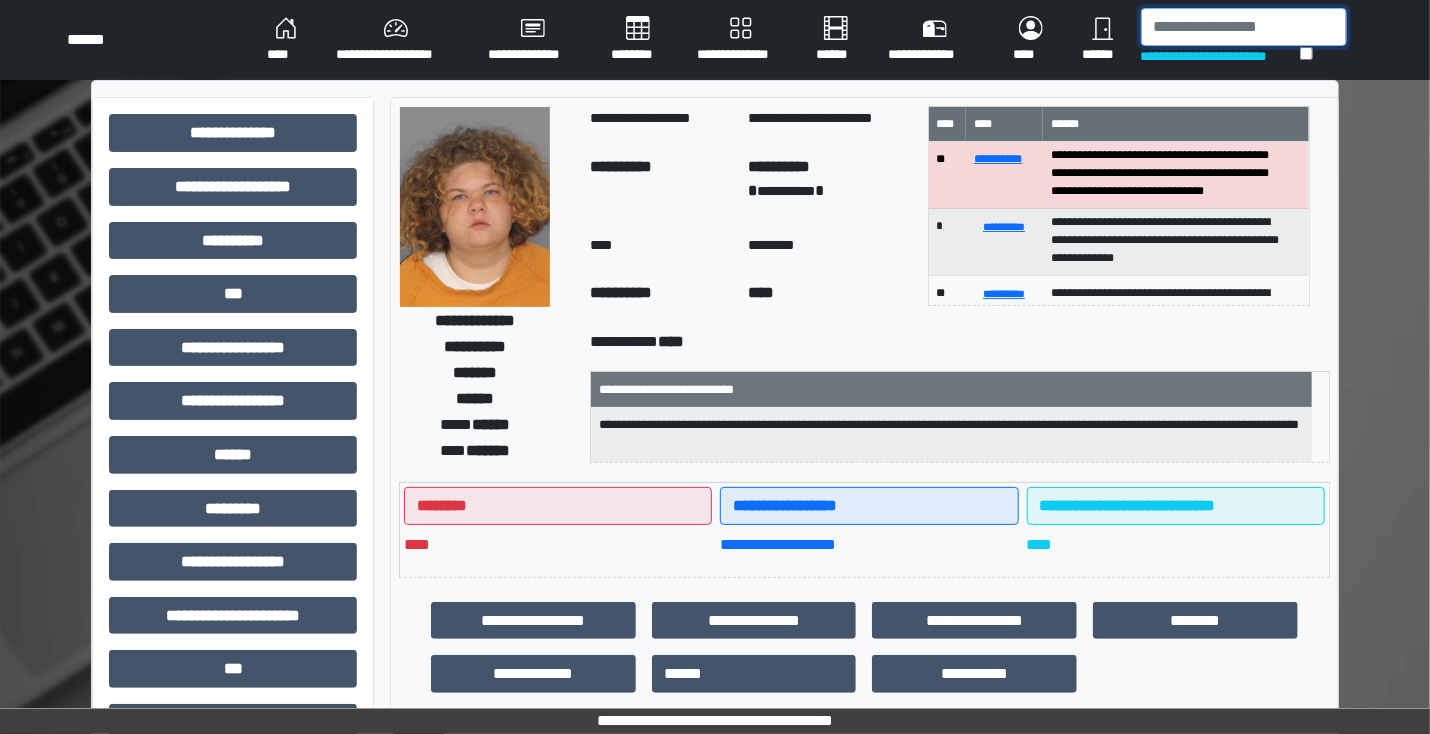 click at bounding box center (1244, 27) 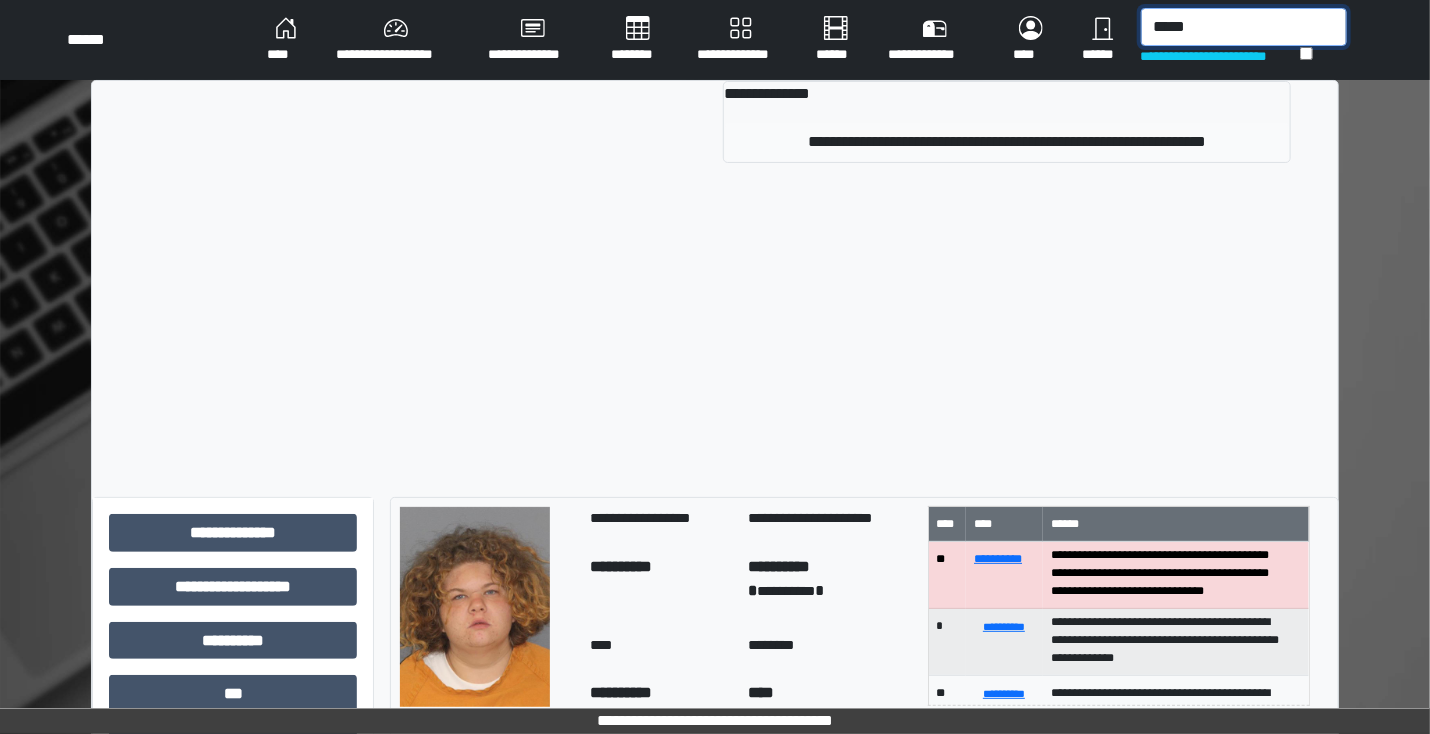type on "*****" 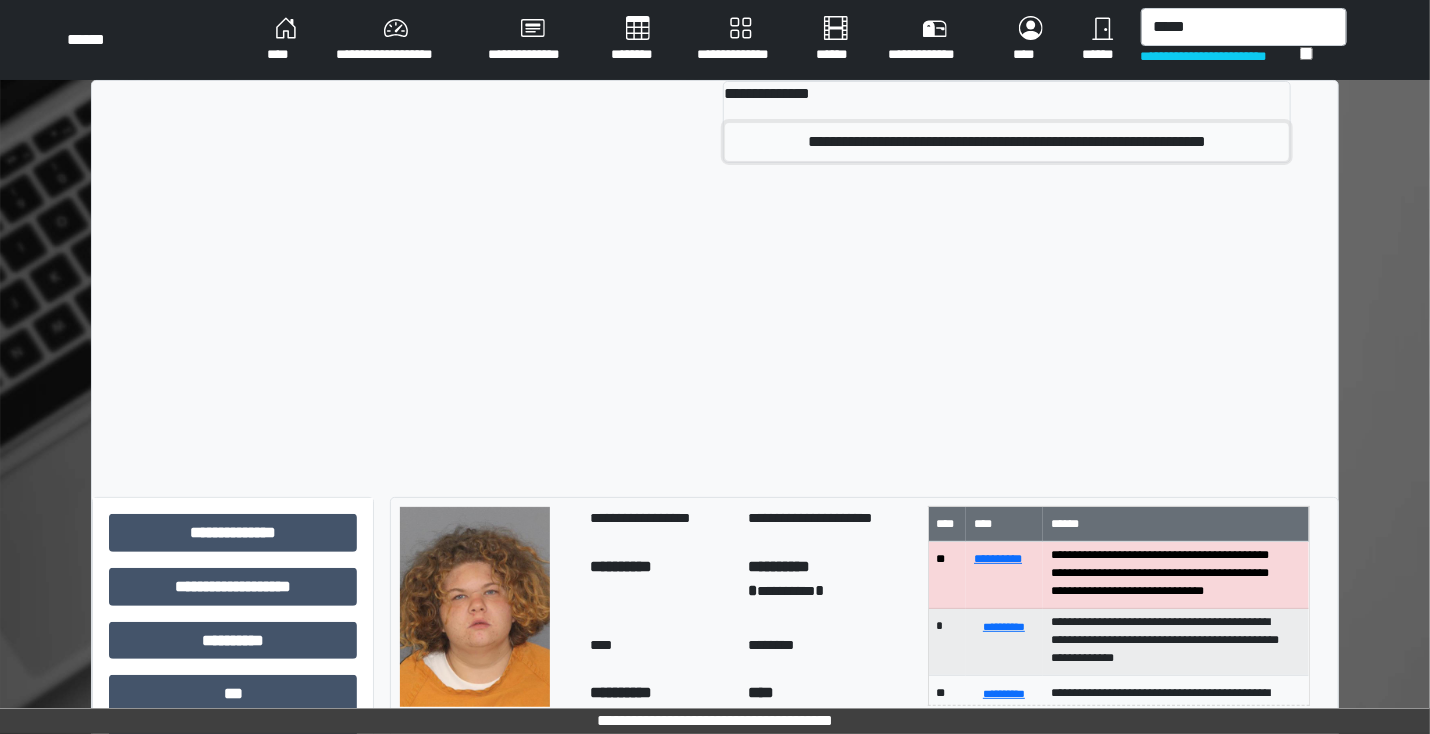 click on "**********" at bounding box center [1006, 142] 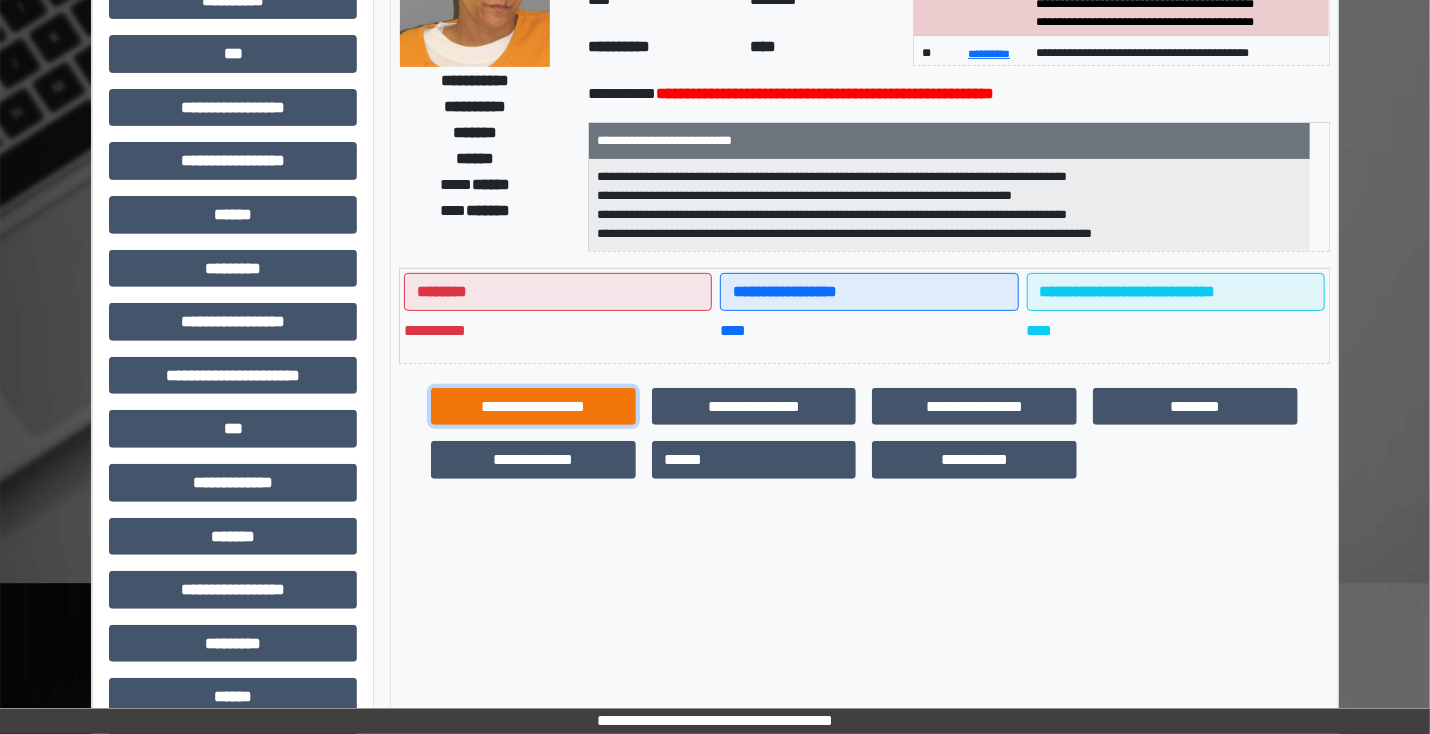 click on "**********" at bounding box center (533, 407) 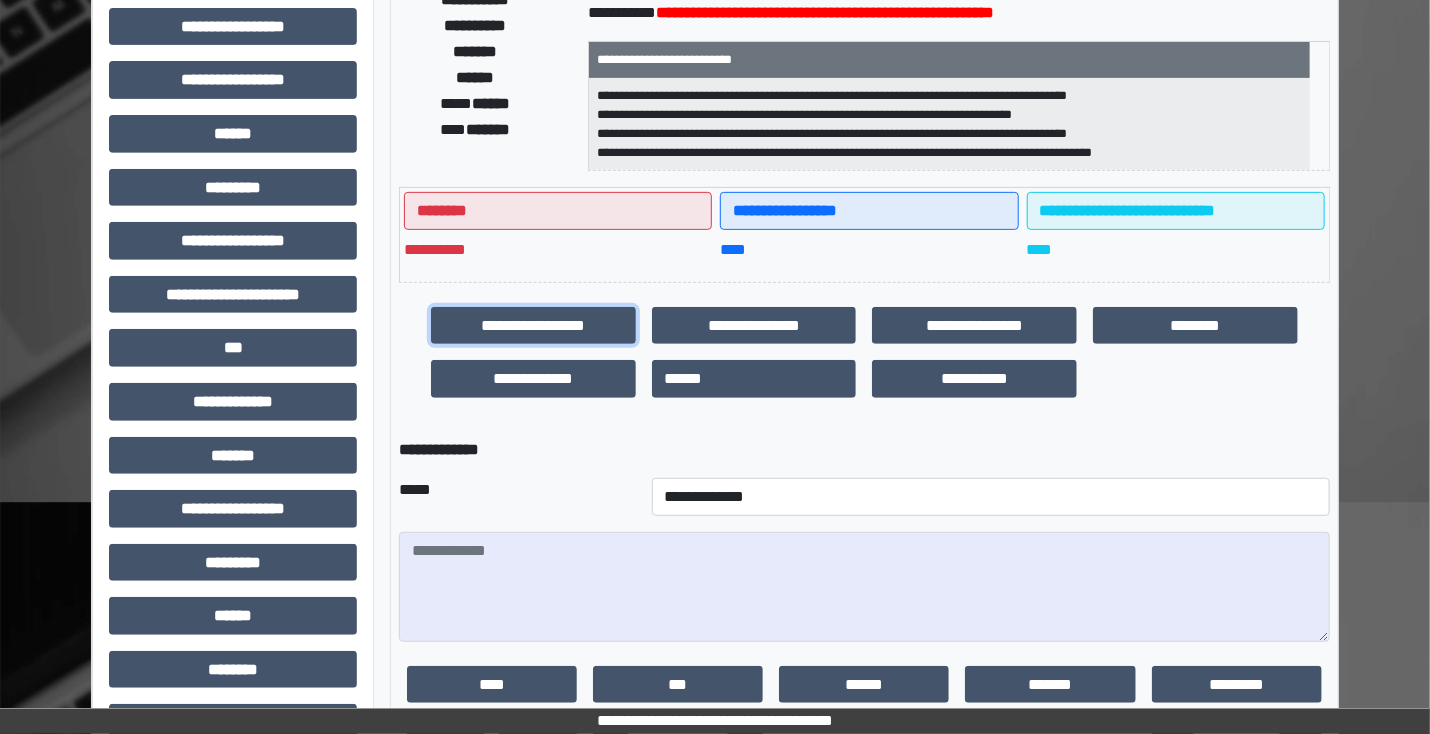scroll, scrollTop: 400, scrollLeft: 0, axis: vertical 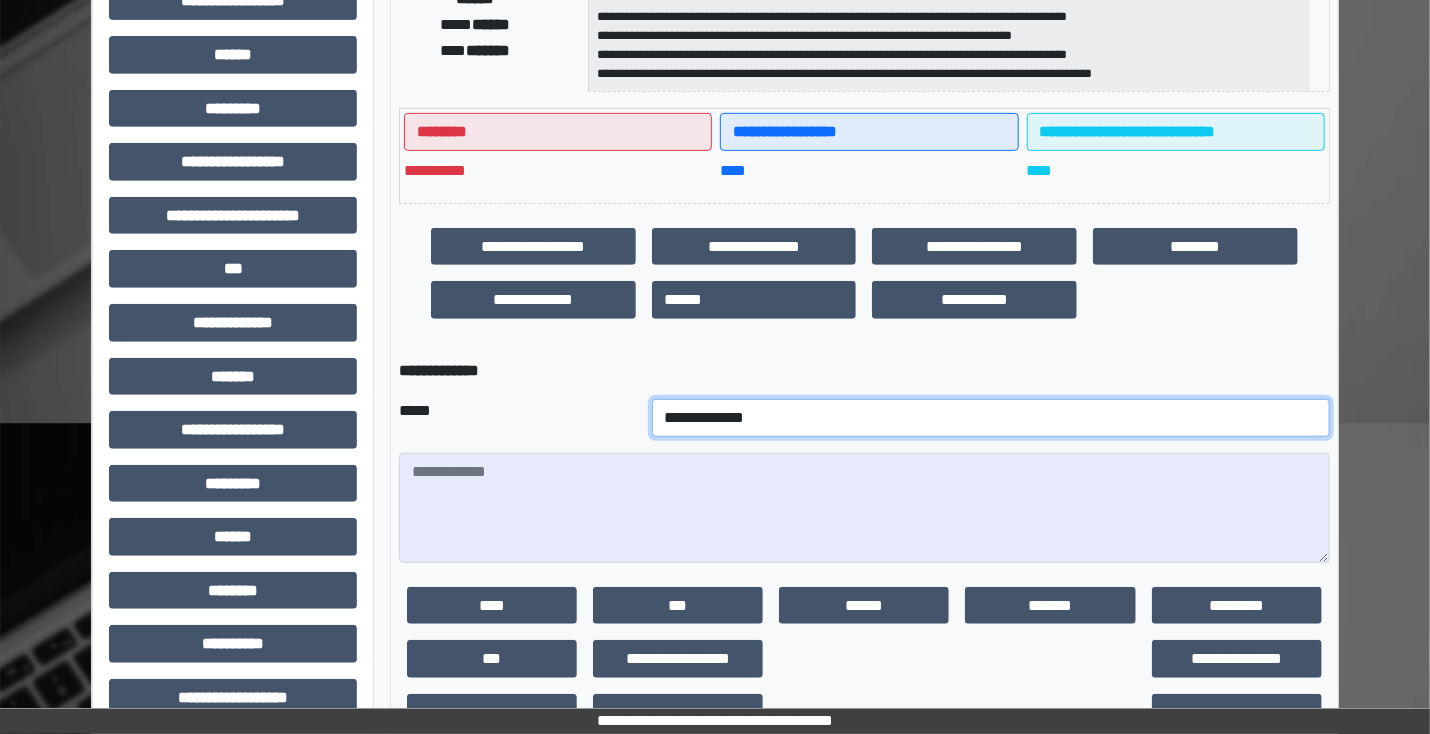 click on "**********" at bounding box center [991, 418] 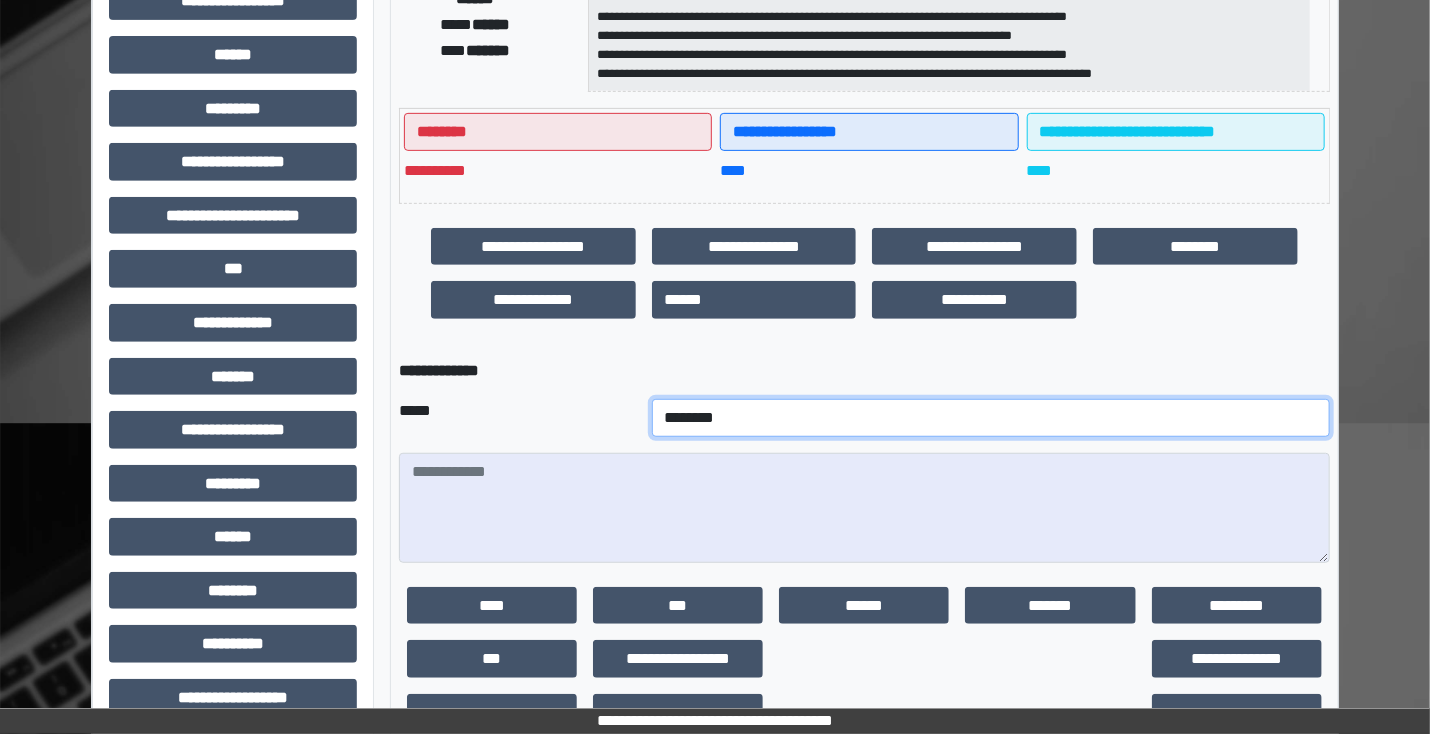 click on "**********" at bounding box center [991, 418] 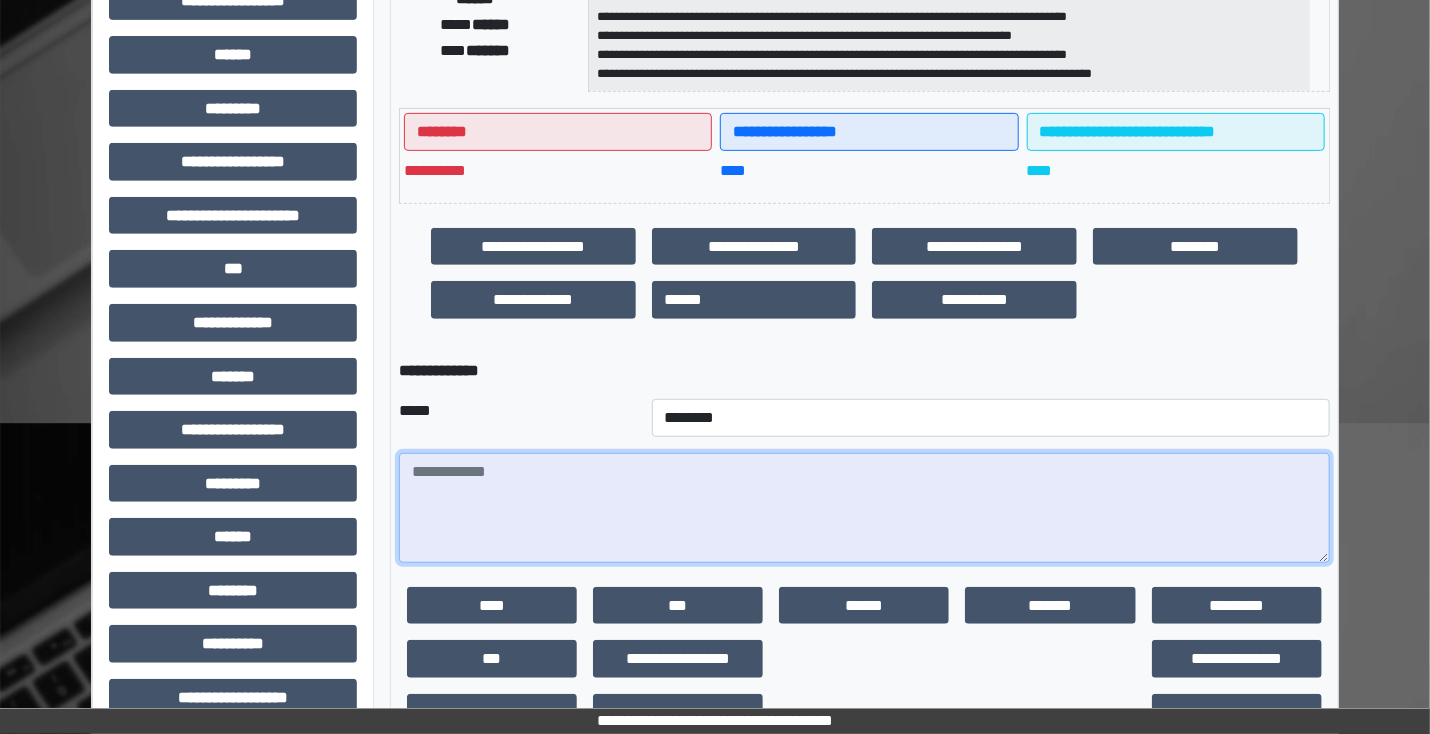 click at bounding box center (864, 508) 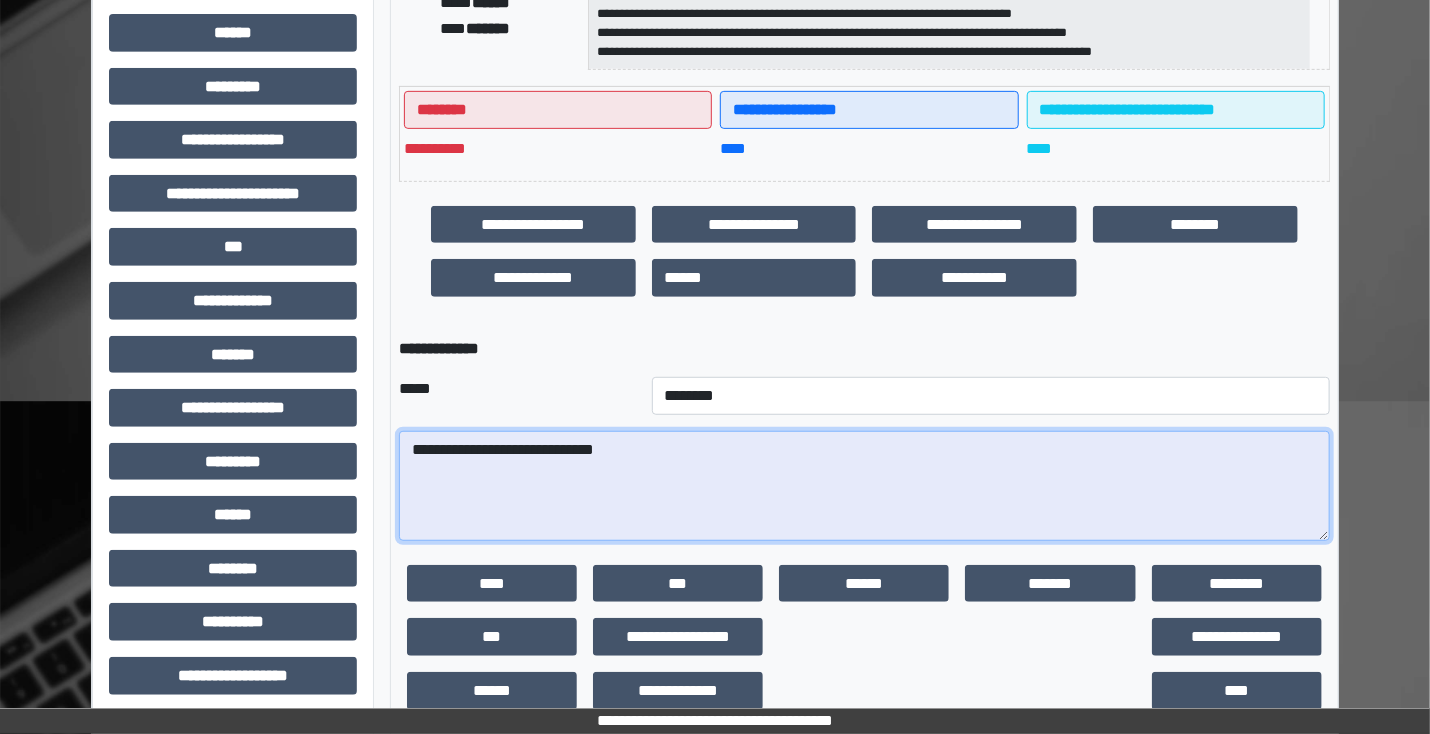 scroll, scrollTop: 461, scrollLeft: 0, axis: vertical 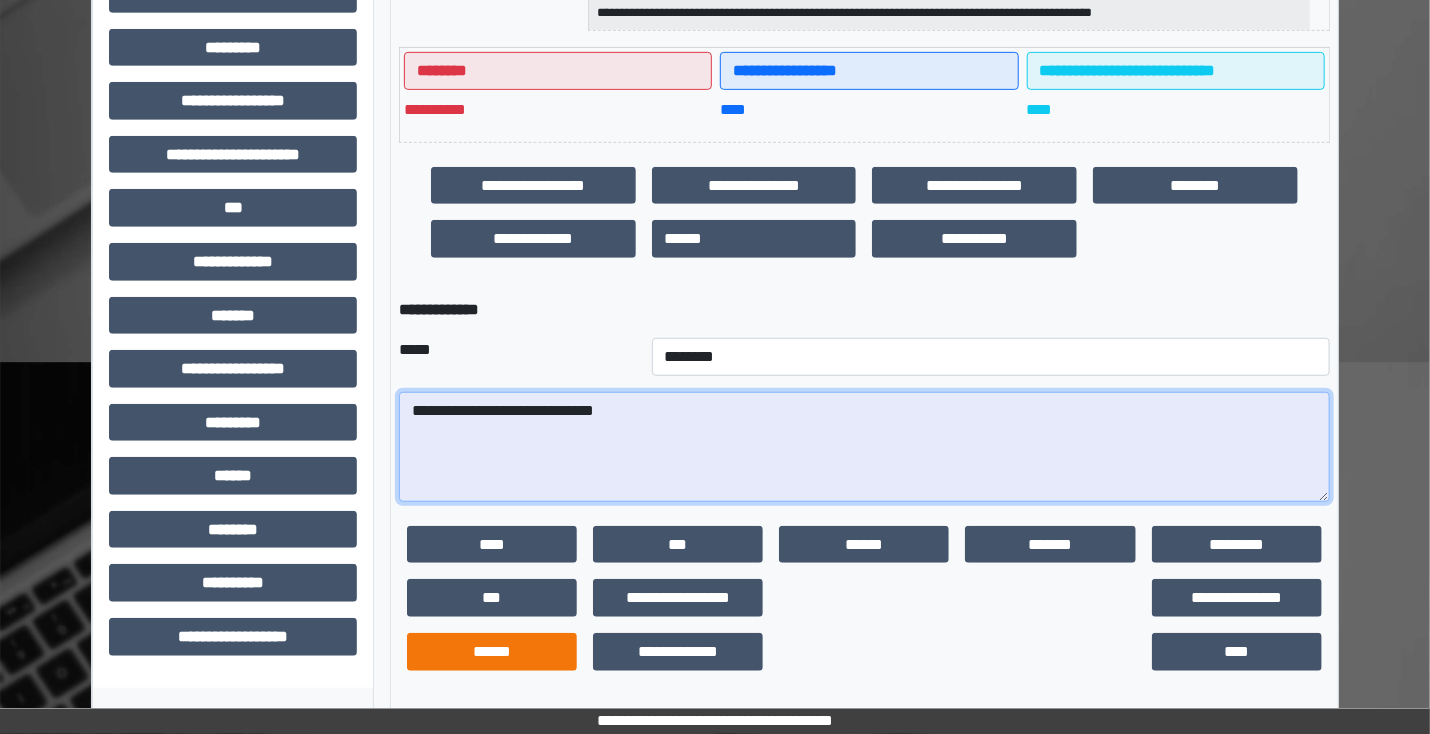 type on "**********" 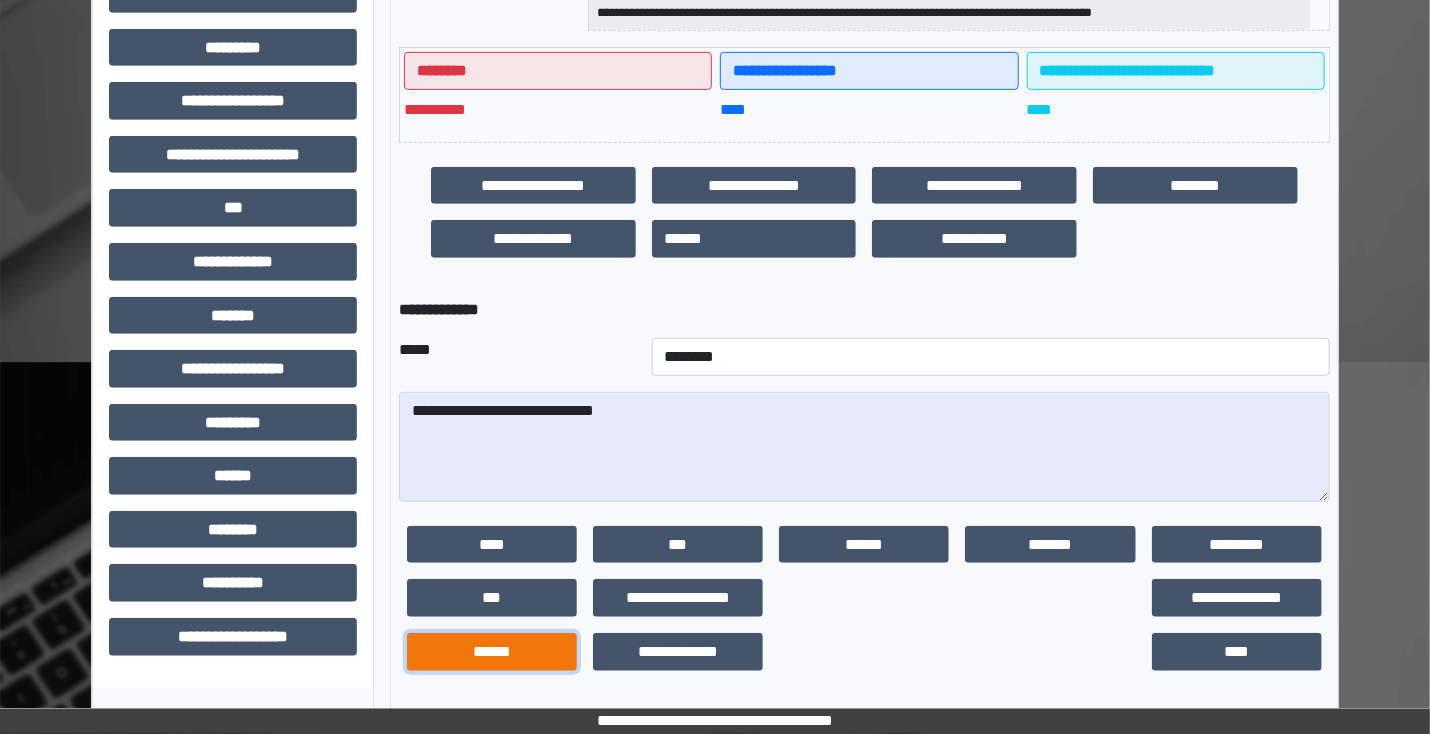 click on "******" at bounding box center [492, 545] 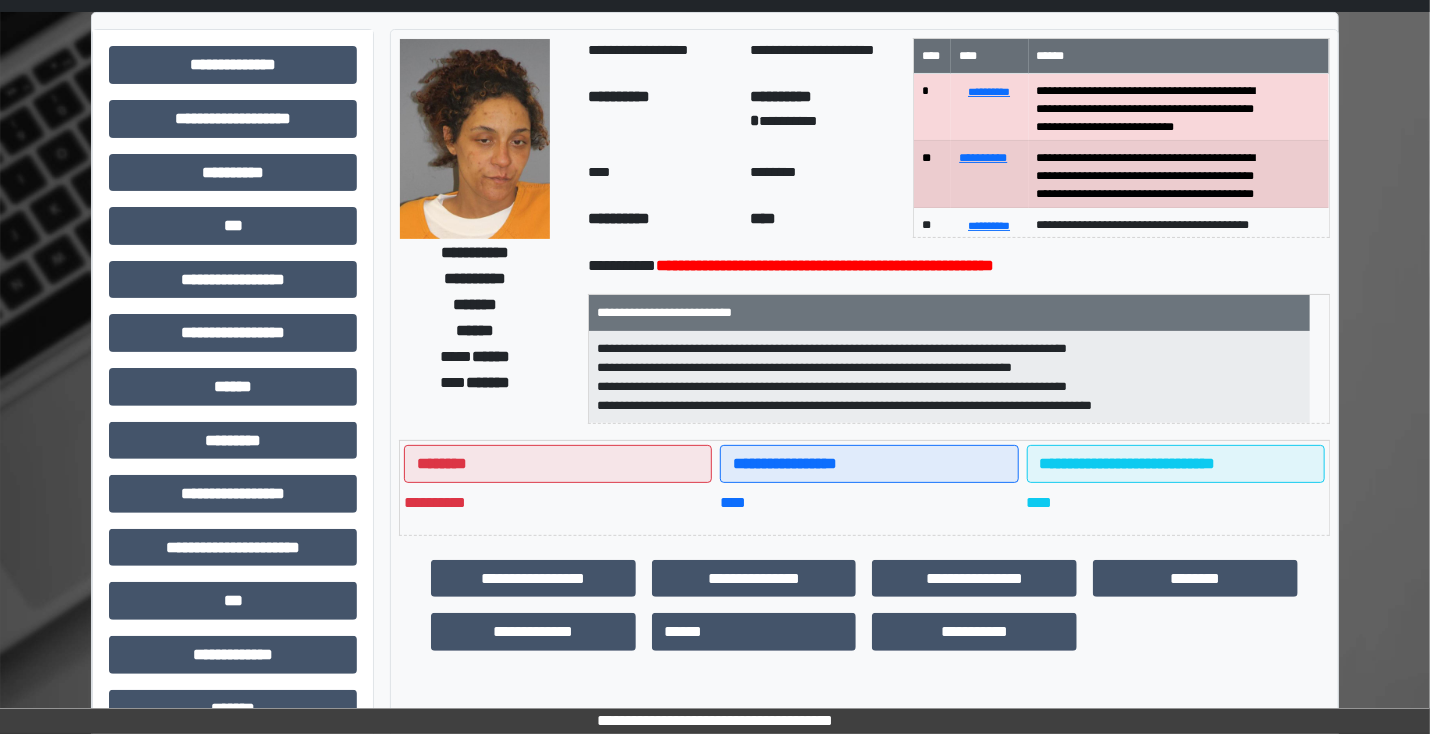 scroll, scrollTop: 0, scrollLeft: 0, axis: both 